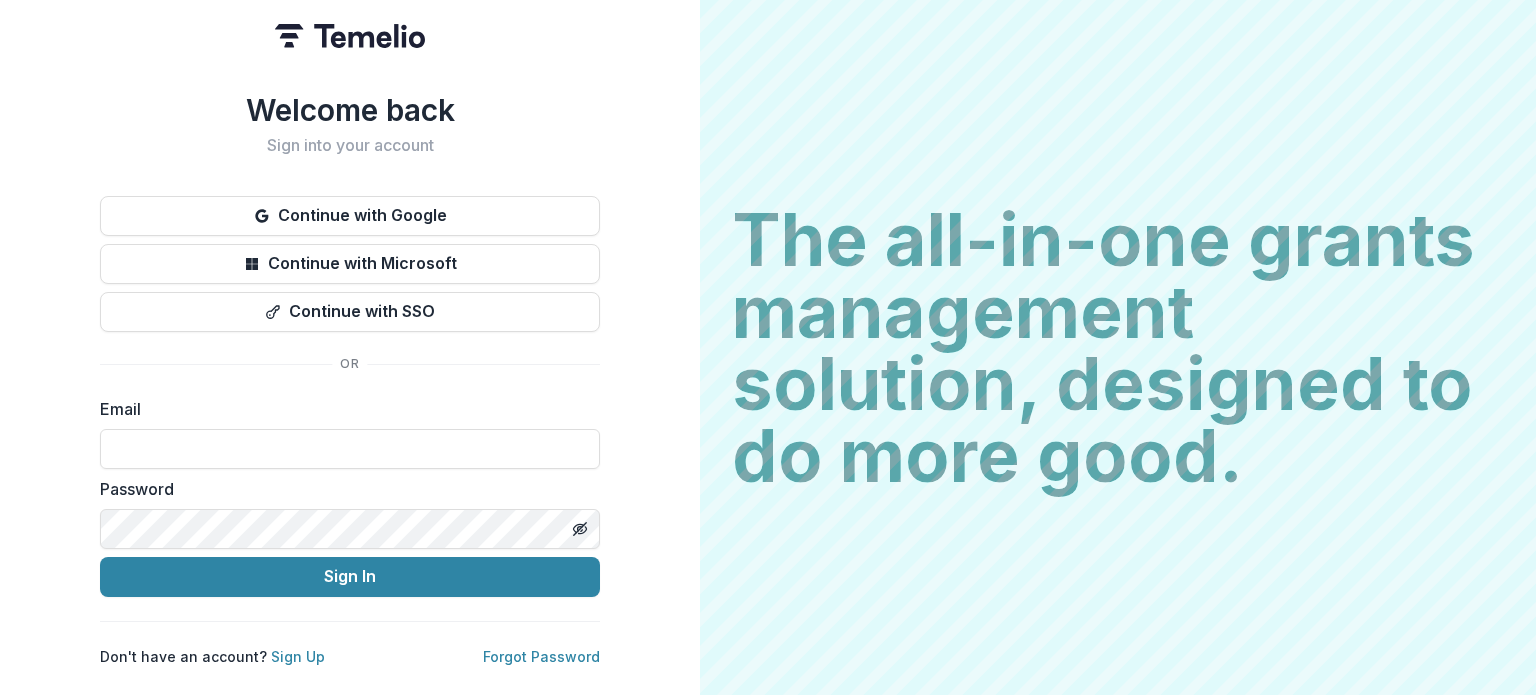 scroll, scrollTop: 0, scrollLeft: 0, axis: both 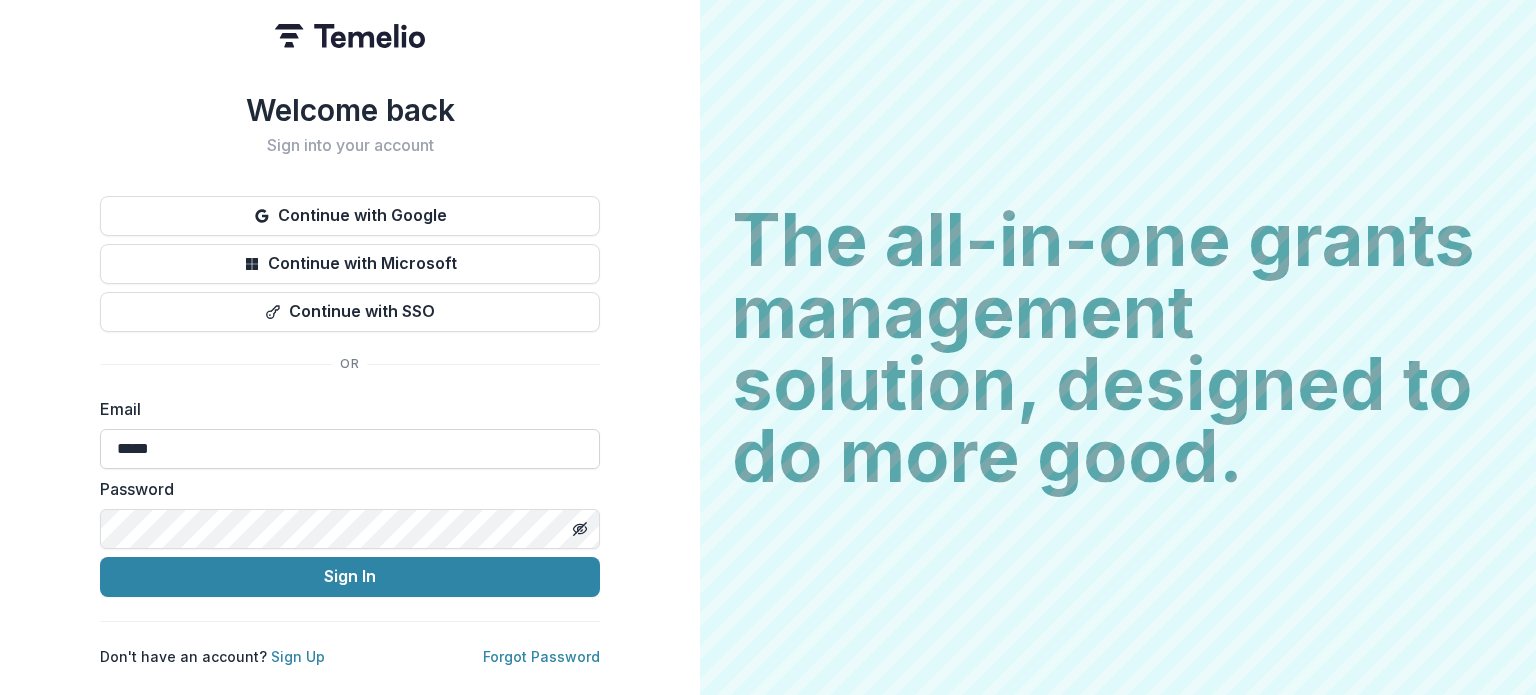 type on "**********" 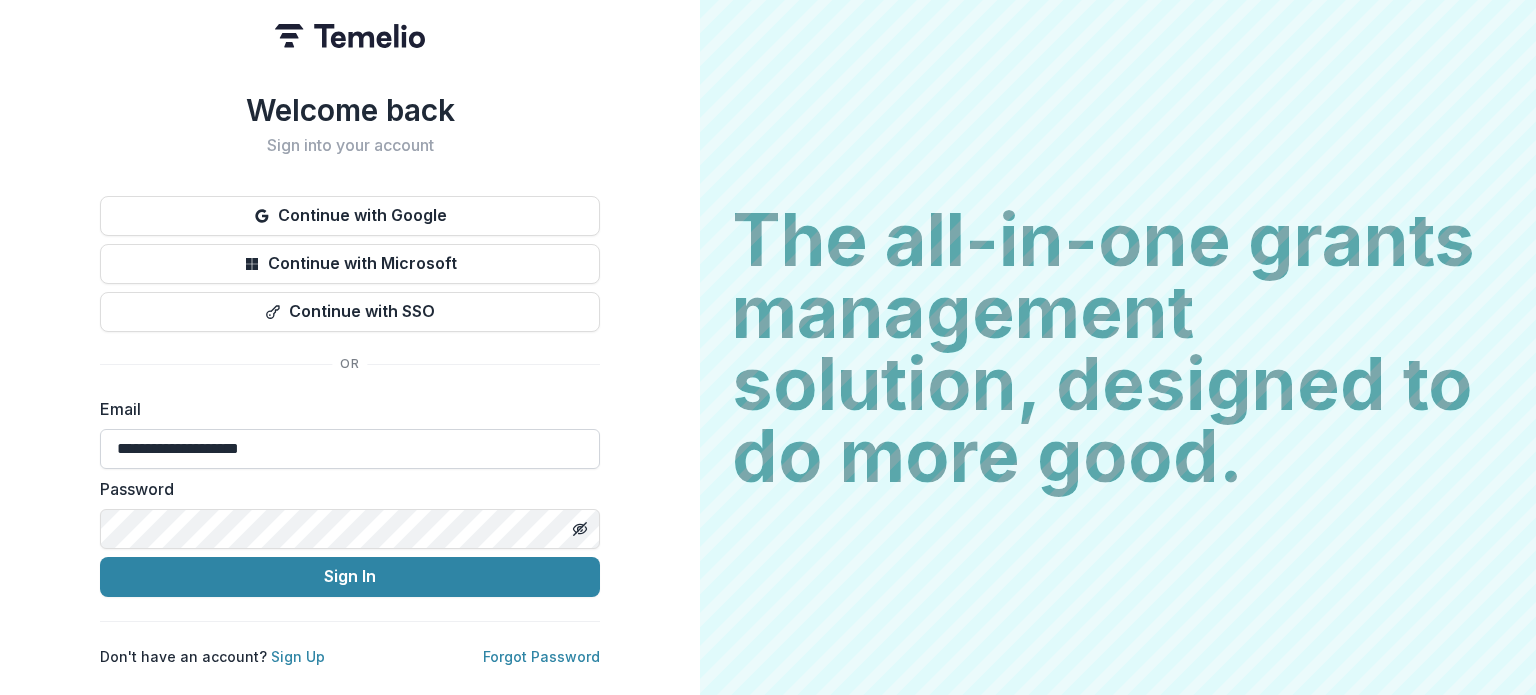click on "Sign In" at bounding box center (350, 577) 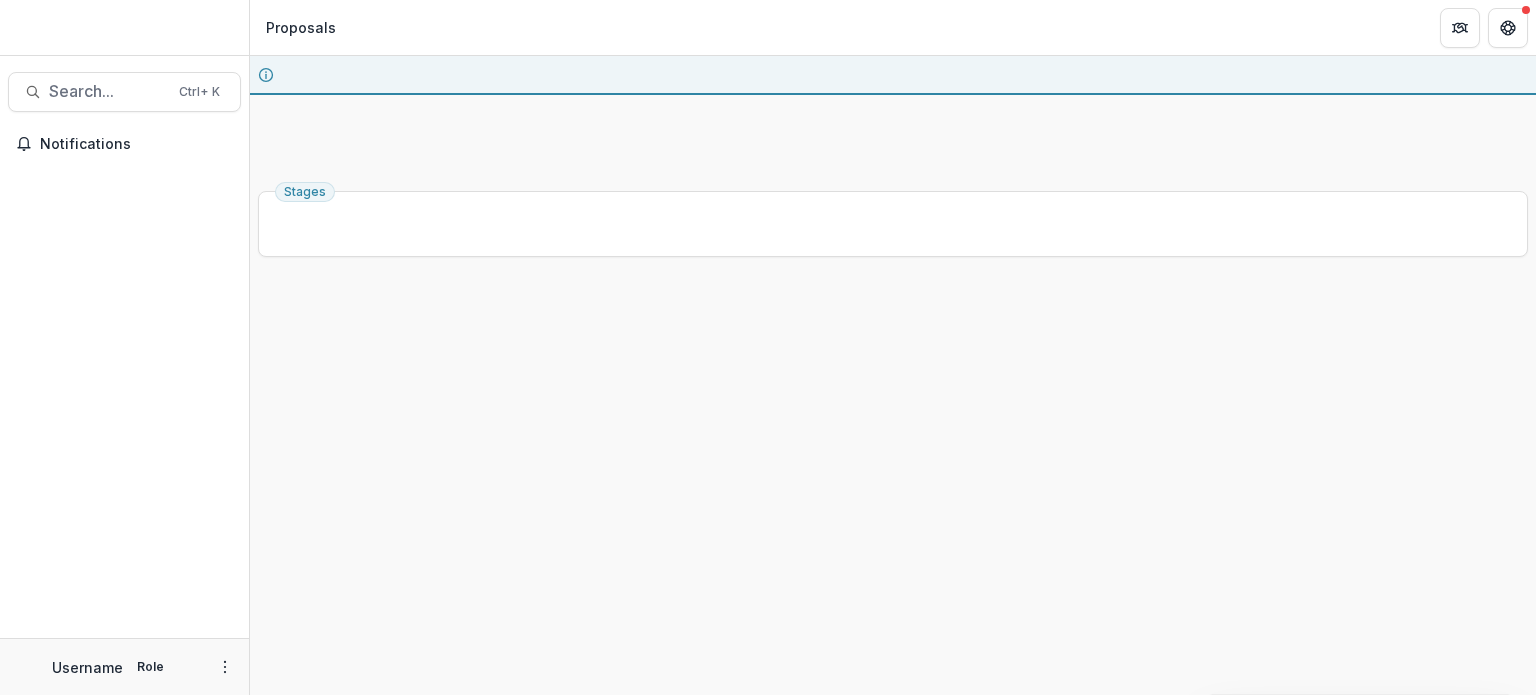 scroll, scrollTop: 0, scrollLeft: 0, axis: both 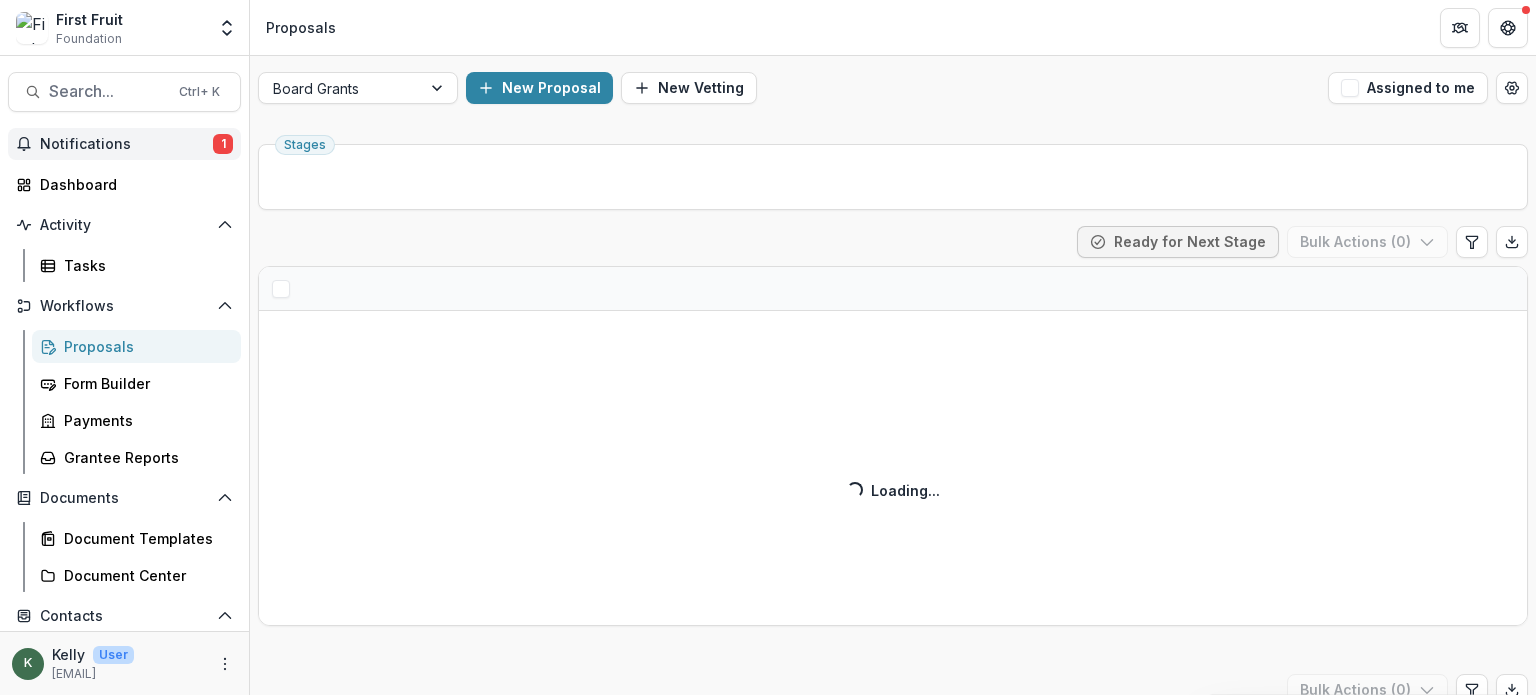 click on "Notifications" at bounding box center [126, 144] 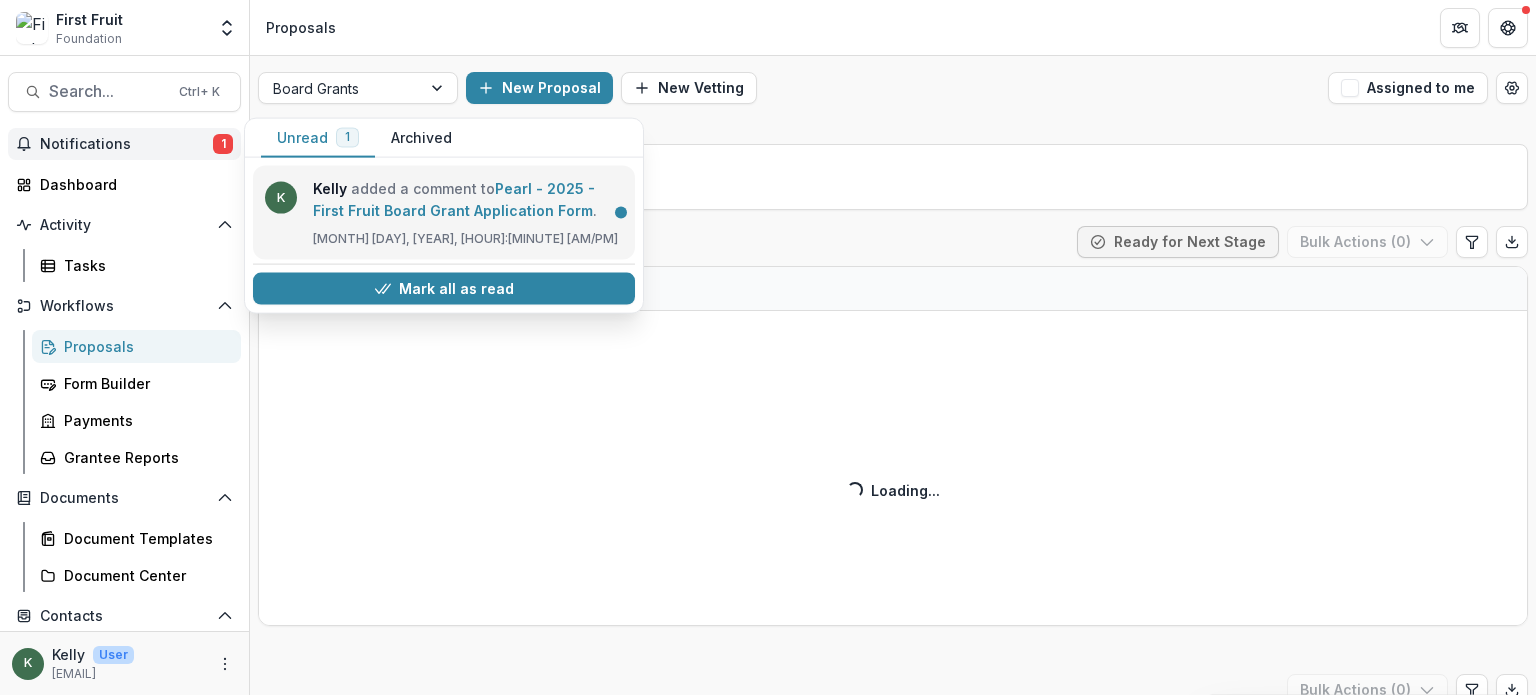 click on "Pearl - 2025 - First Fruit Board Grant Application Form" at bounding box center (454, 199) 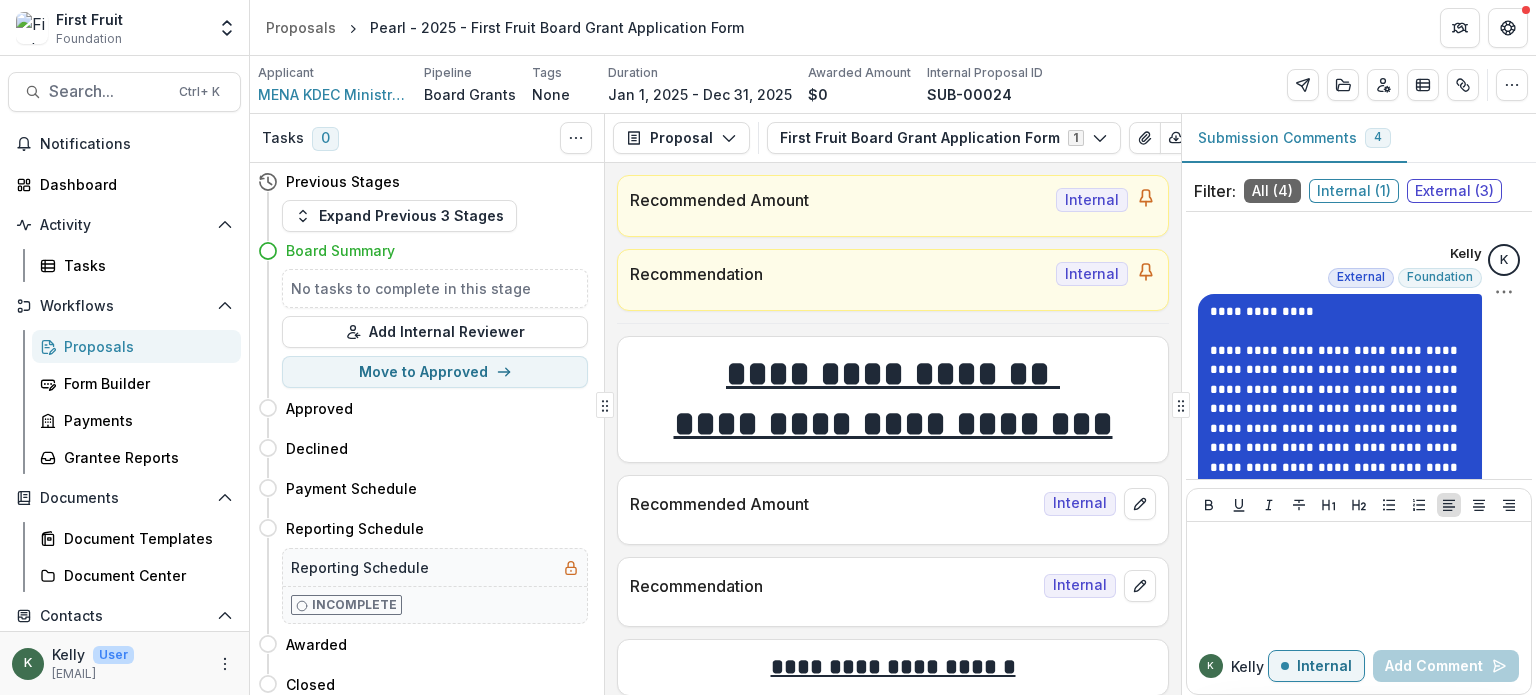 scroll, scrollTop: 1077, scrollLeft: 0, axis: vertical 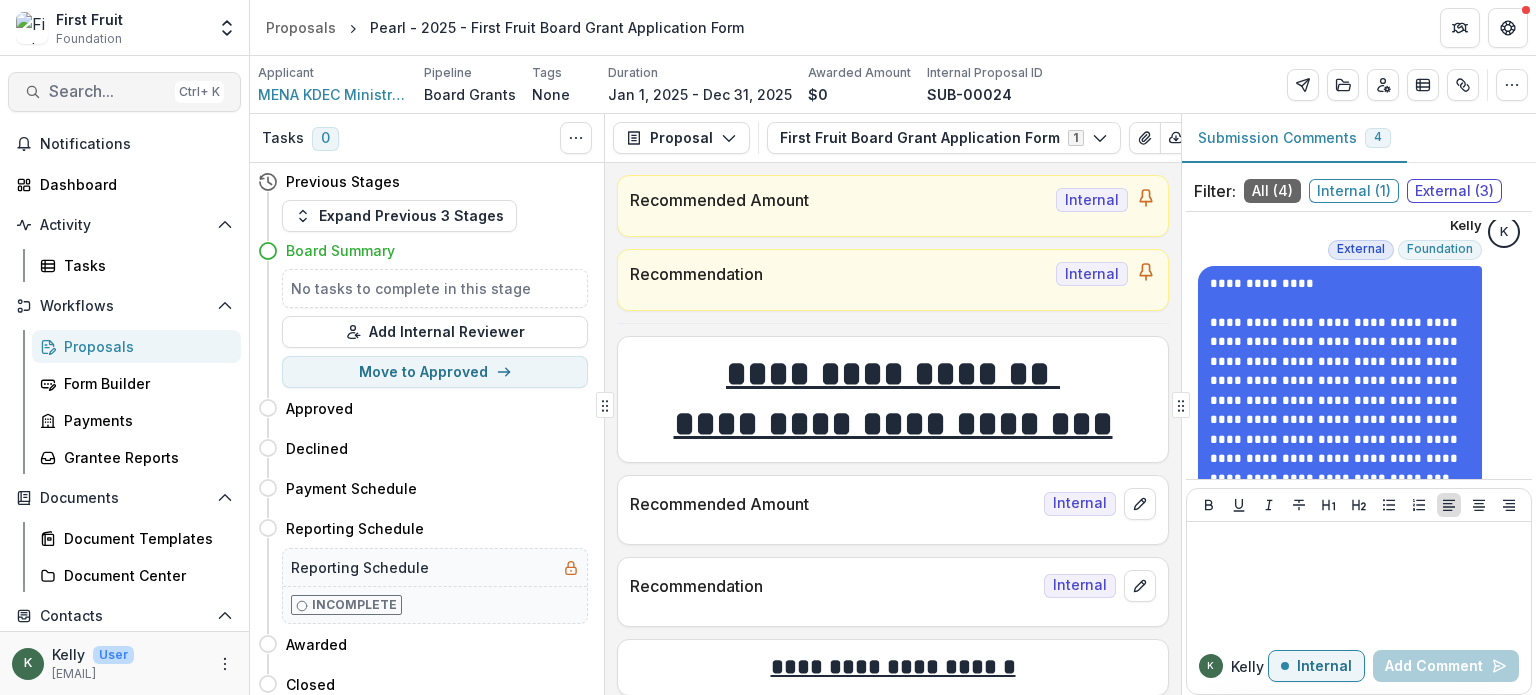 click on "Search..." at bounding box center [108, 91] 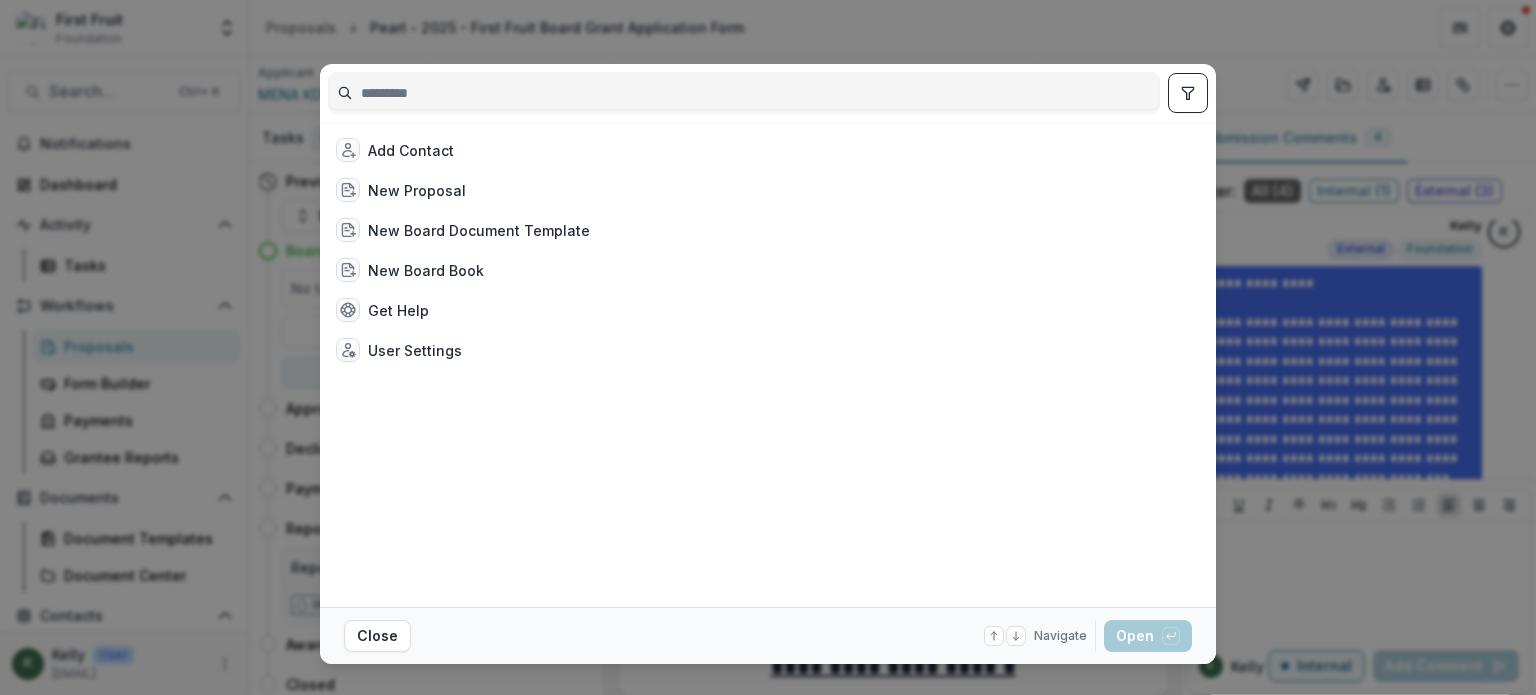 click at bounding box center (744, 93) 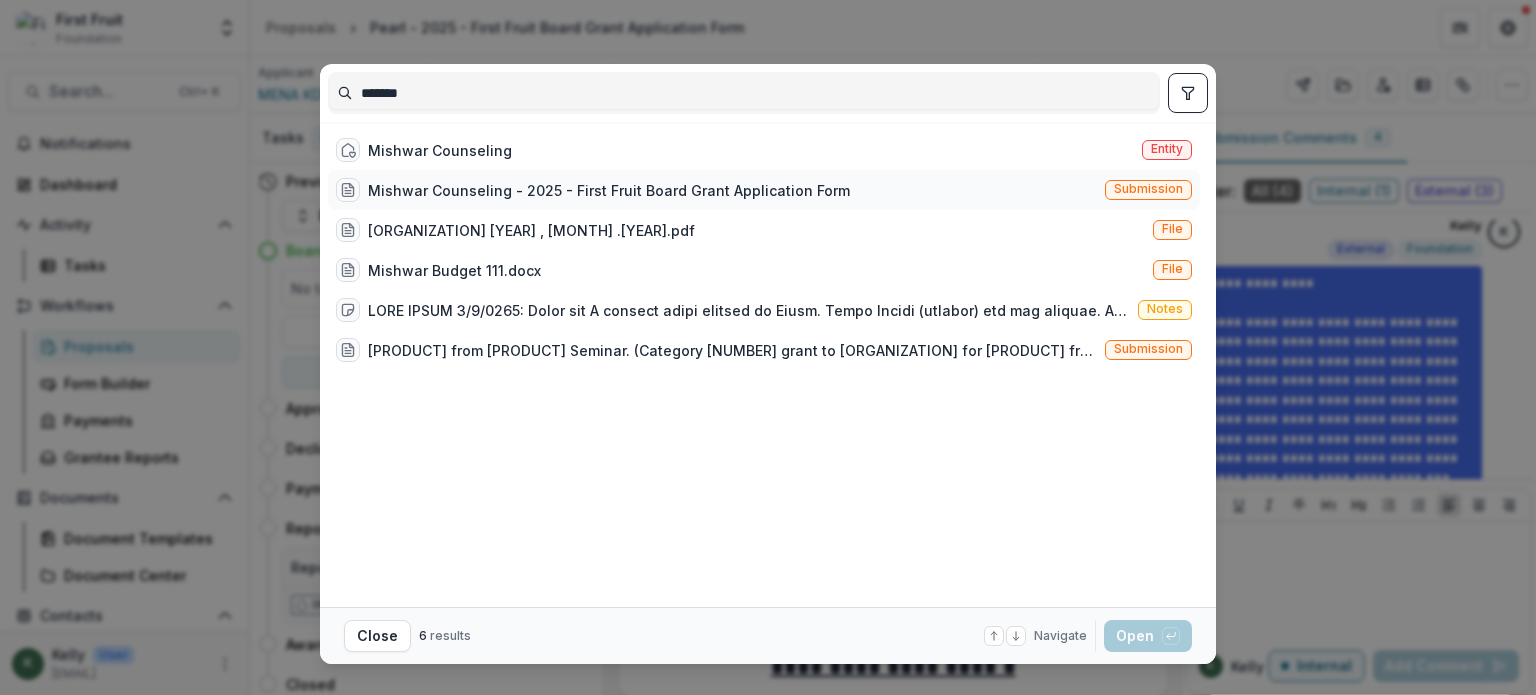 type on "*******" 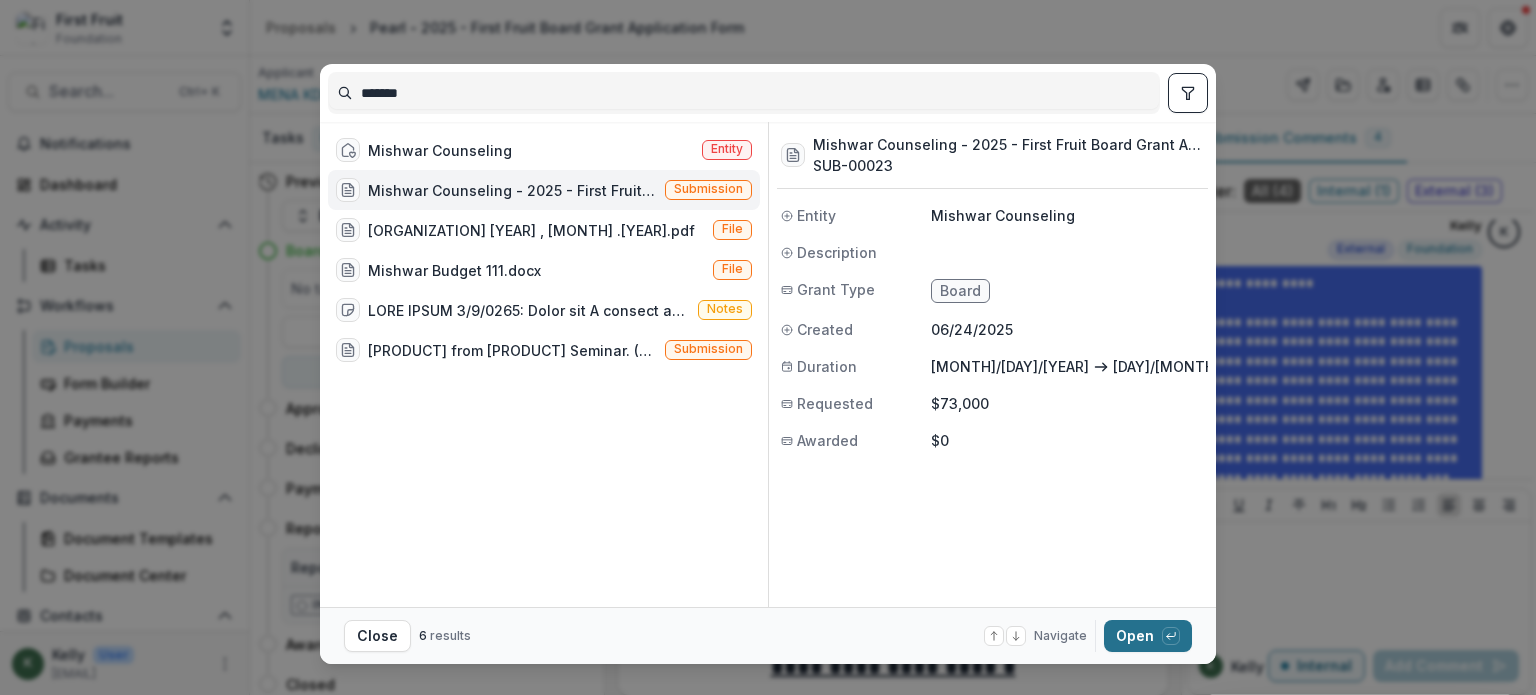 click on "Open with enter key" at bounding box center (1148, 636) 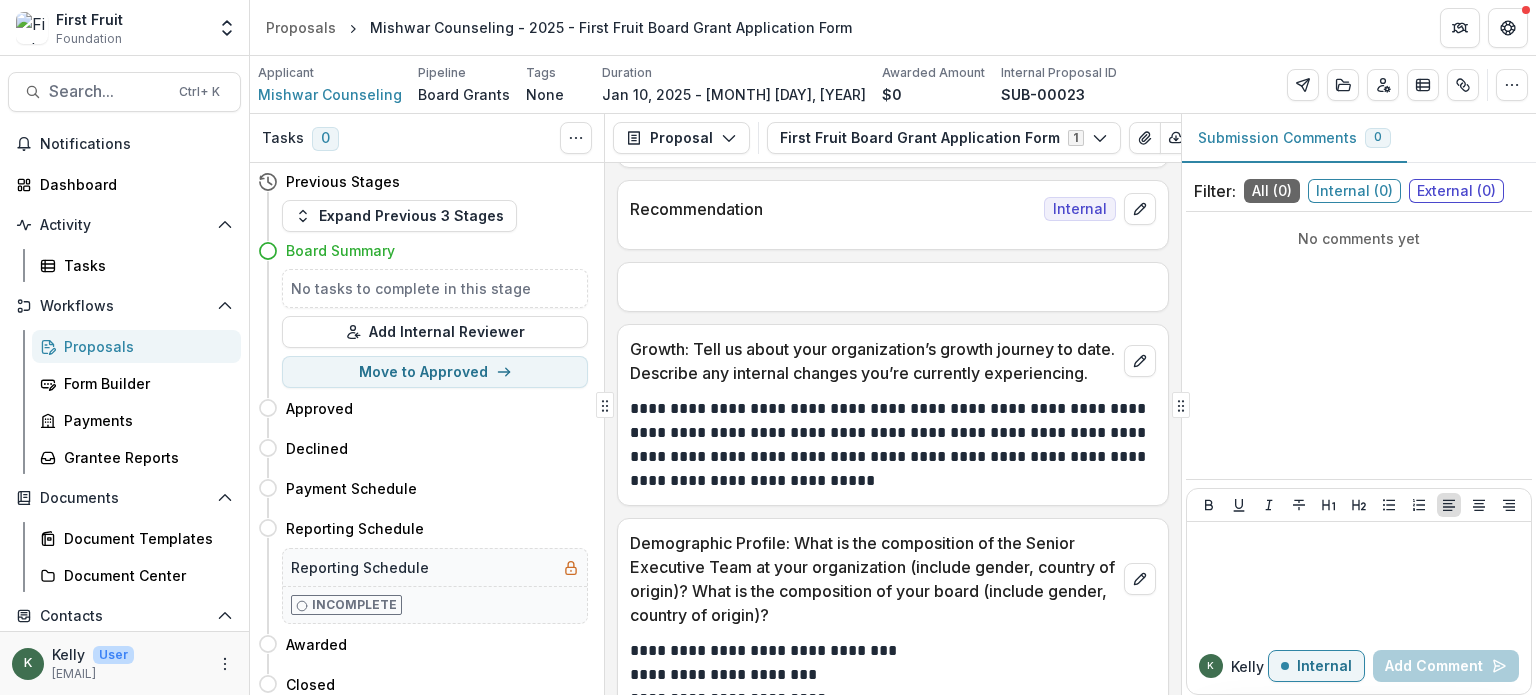 scroll, scrollTop: 400, scrollLeft: 0, axis: vertical 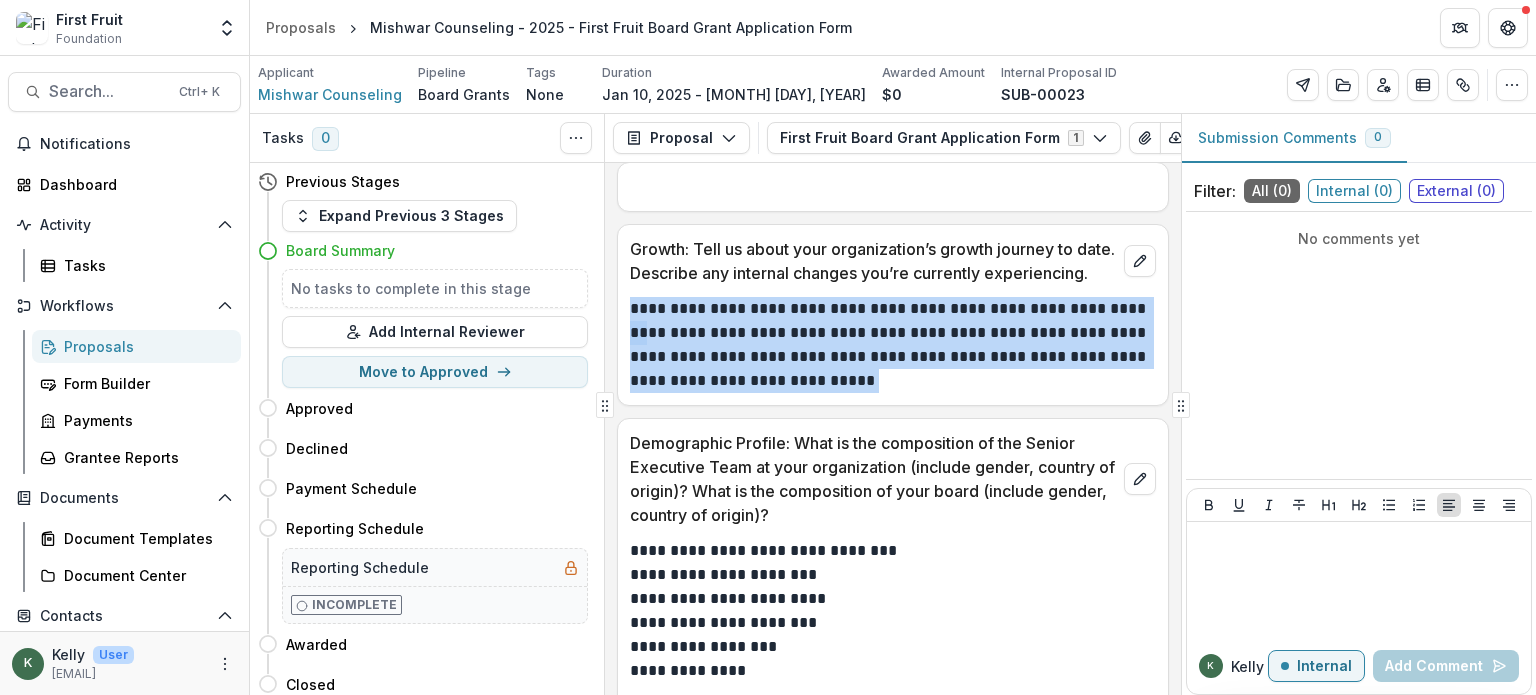 drag, startPoint x: 632, startPoint y: 330, endPoint x: 968, endPoint y: 409, distance: 345.1623 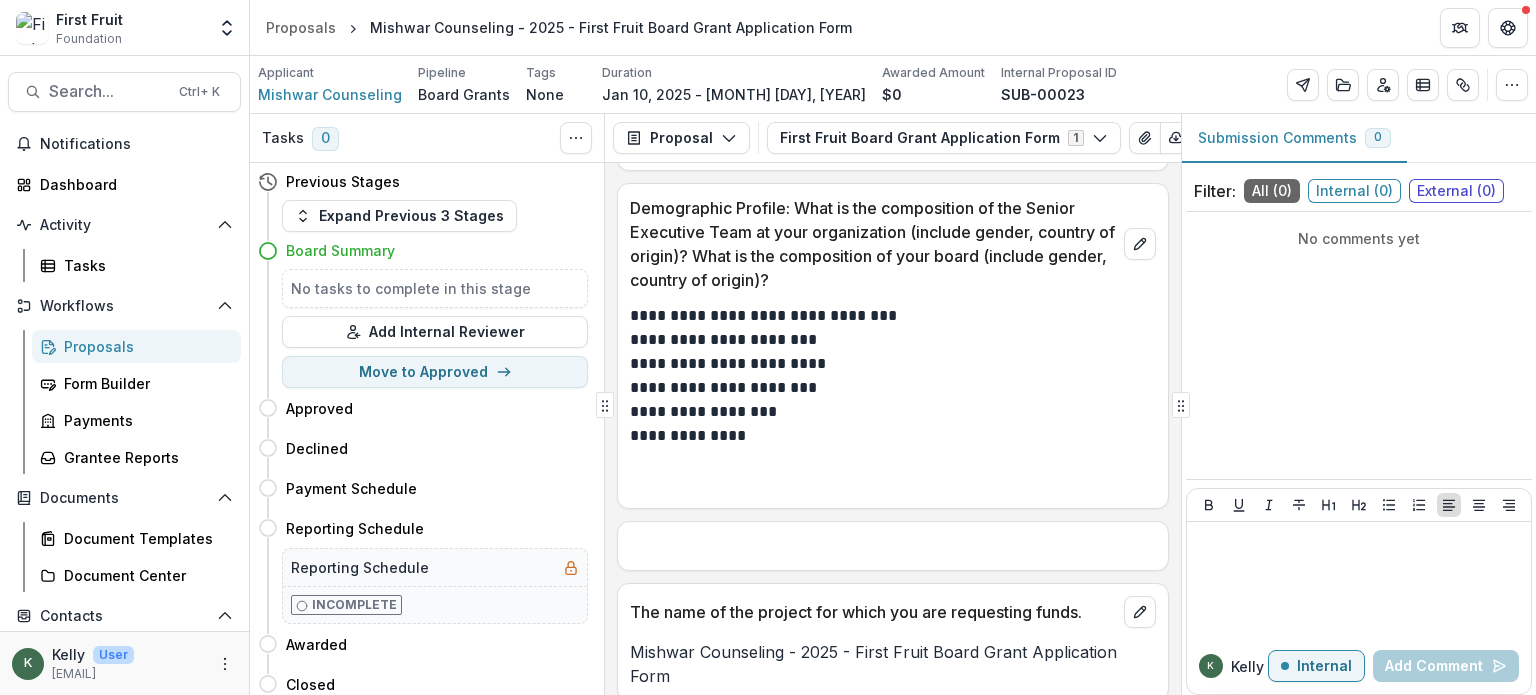 scroll, scrollTop: 600, scrollLeft: 0, axis: vertical 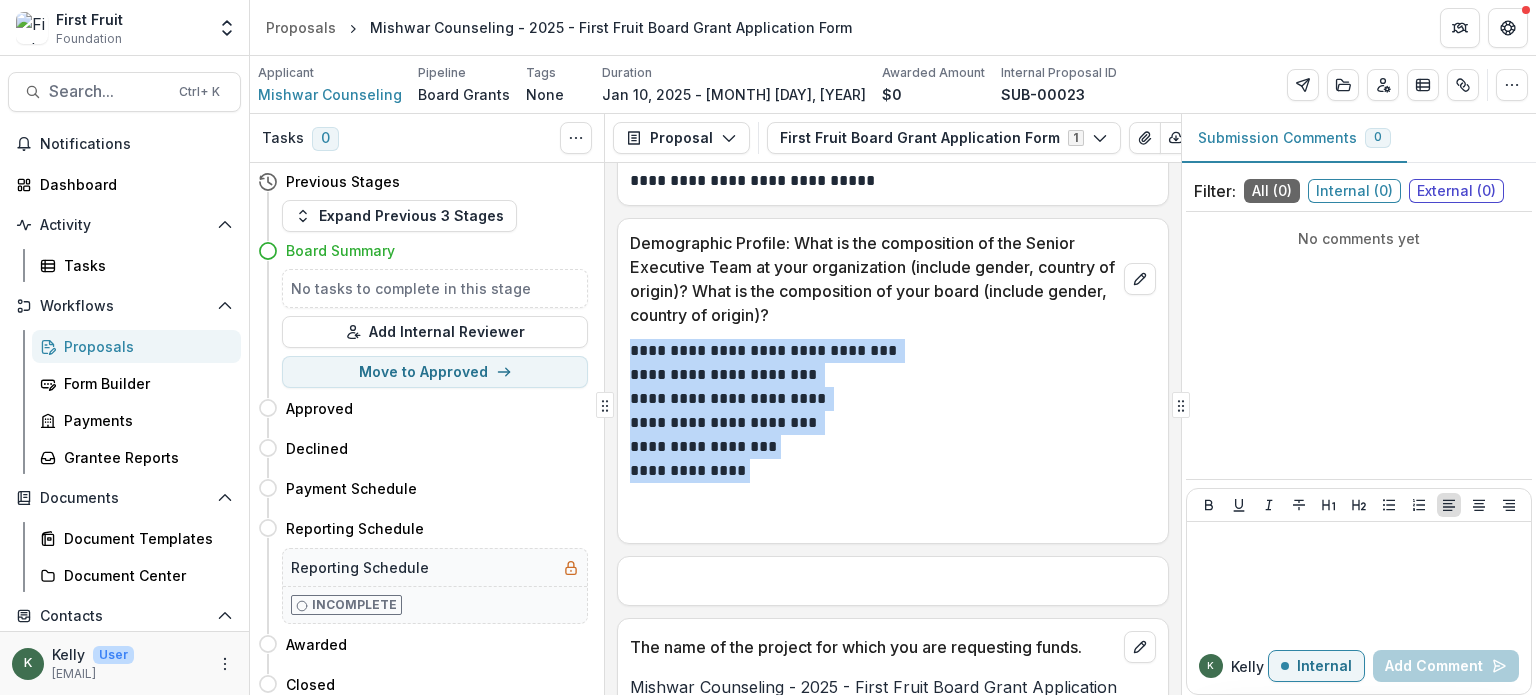 drag, startPoint x: 632, startPoint y: 373, endPoint x: 769, endPoint y: 495, distance: 183.44754 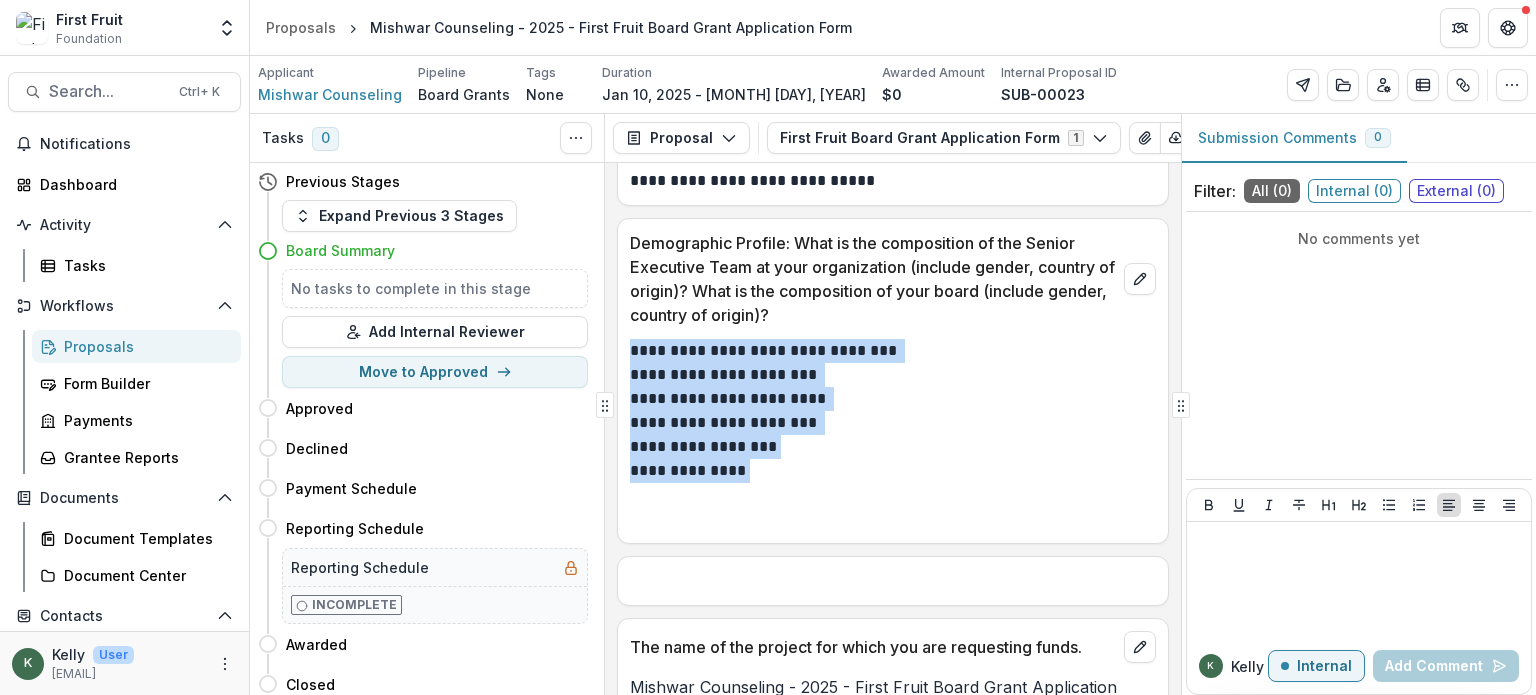copy on "**********" 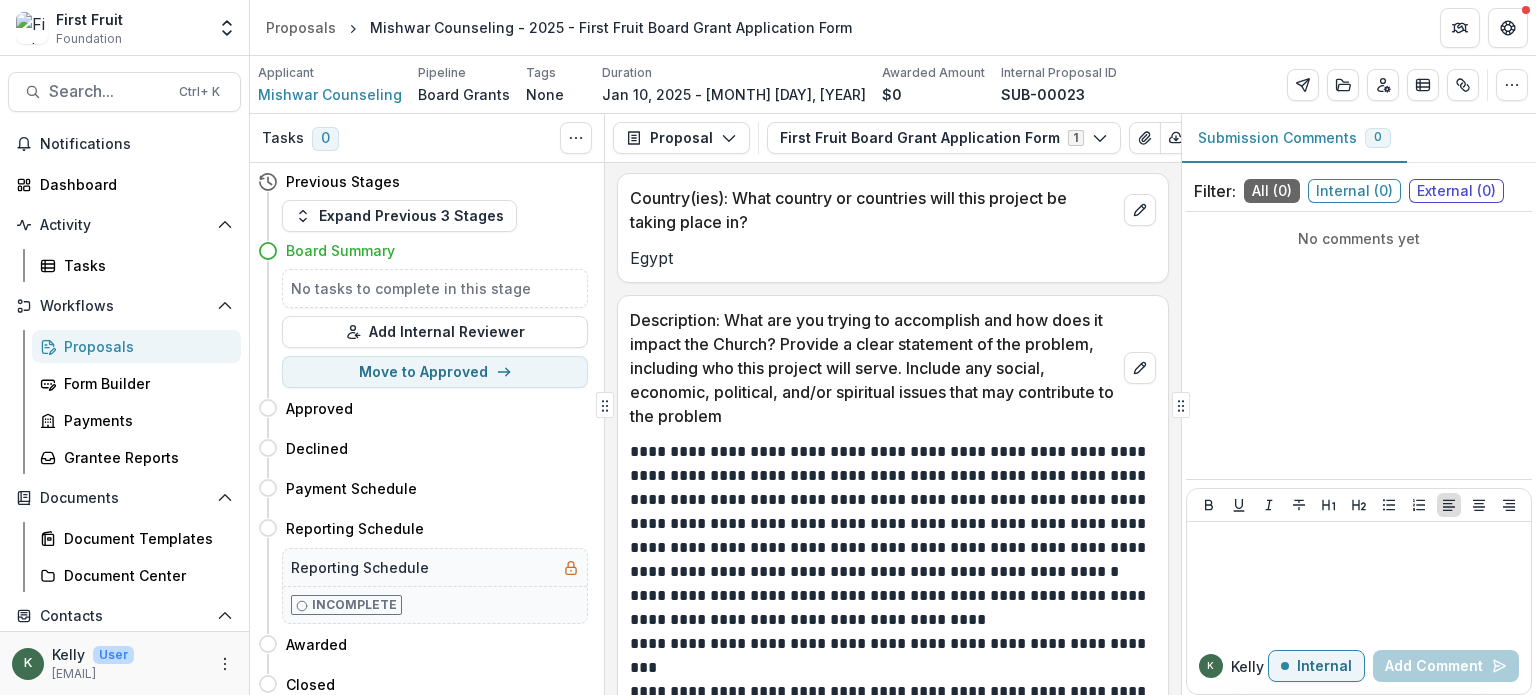 scroll, scrollTop: 1400, scrollLeft: 0, axis: vertical 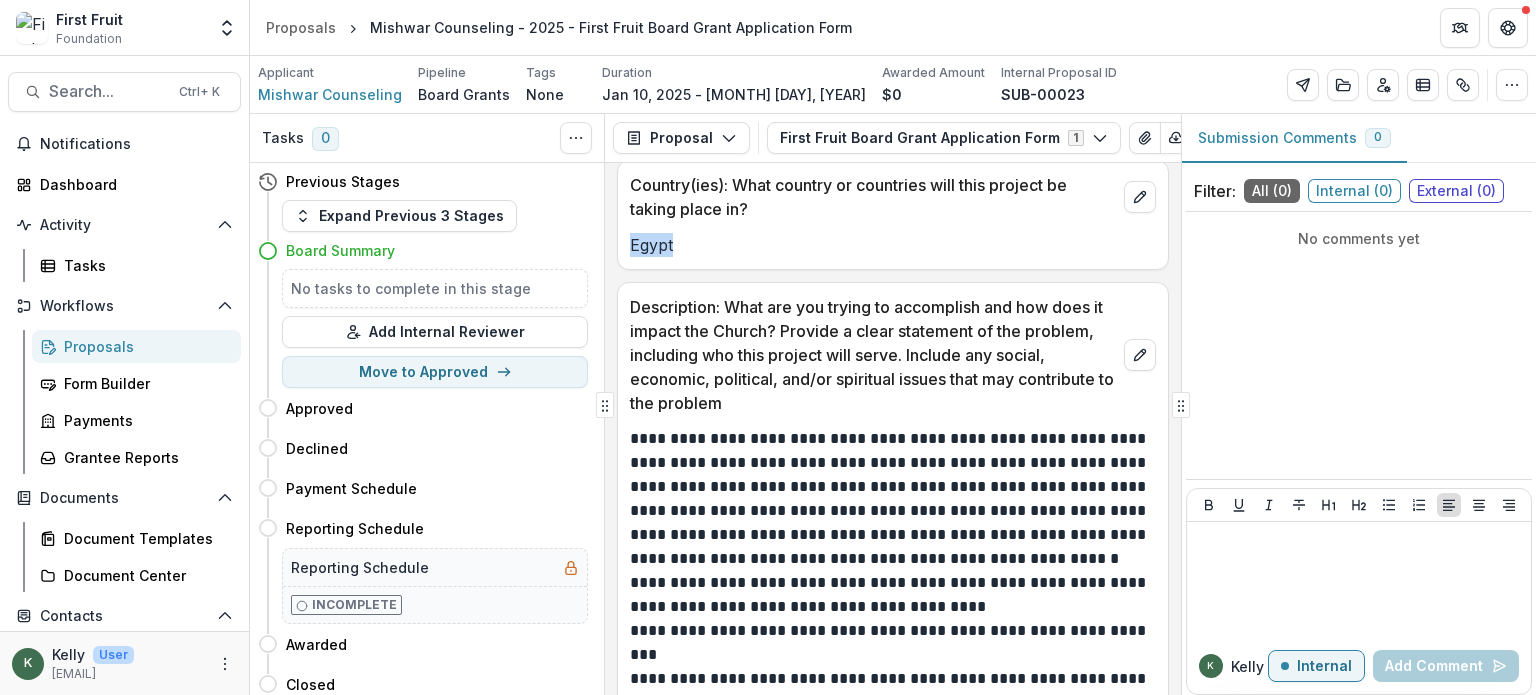 drag, startPoint x: 629, startPoint y: 265, endPoint x: 734, endPoint y: 259, distance: 105.17129 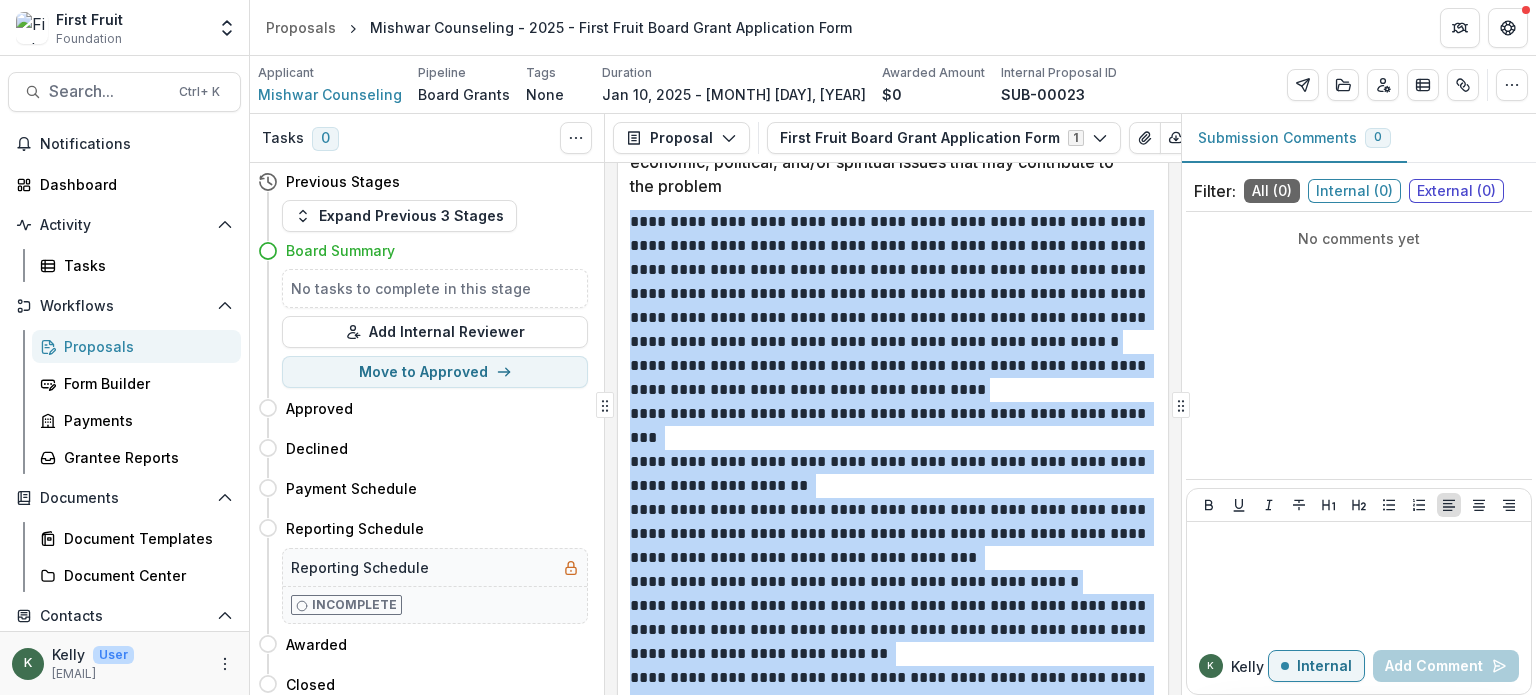 scroll, scrollTop: 1850, scrollLeft: 0, axis: vertical 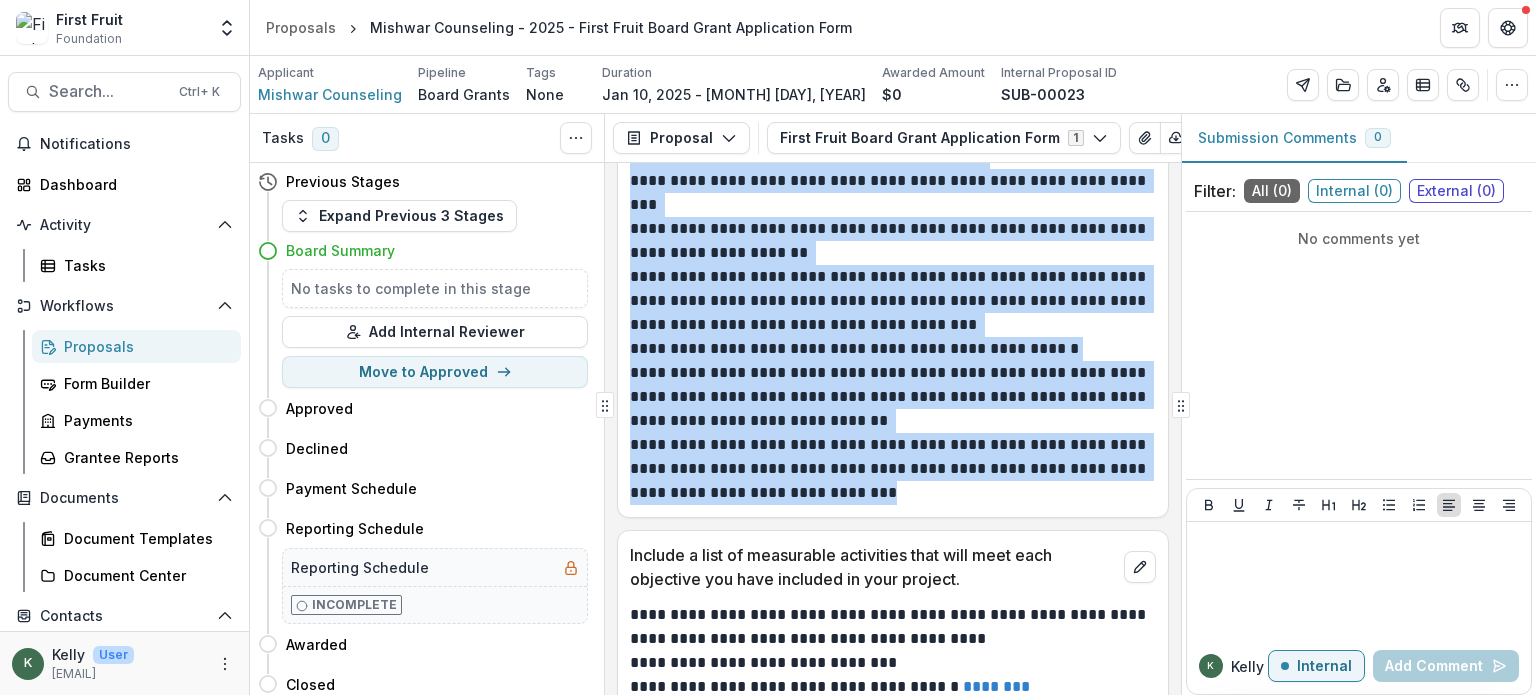 drag, startPoint x: 630, startPoint y: 456, endPoint x: 945, endPoint y: 514, distance: 320.29517 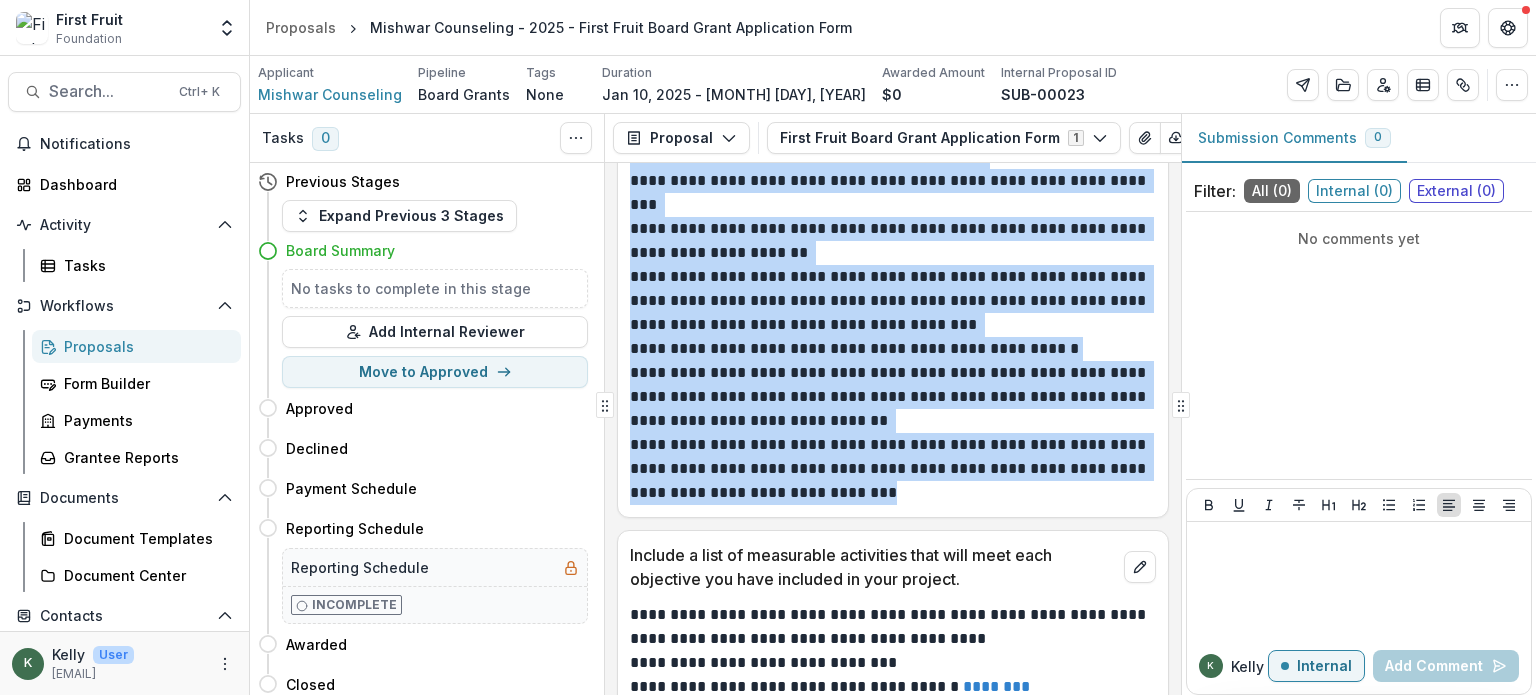 copy on "**********" 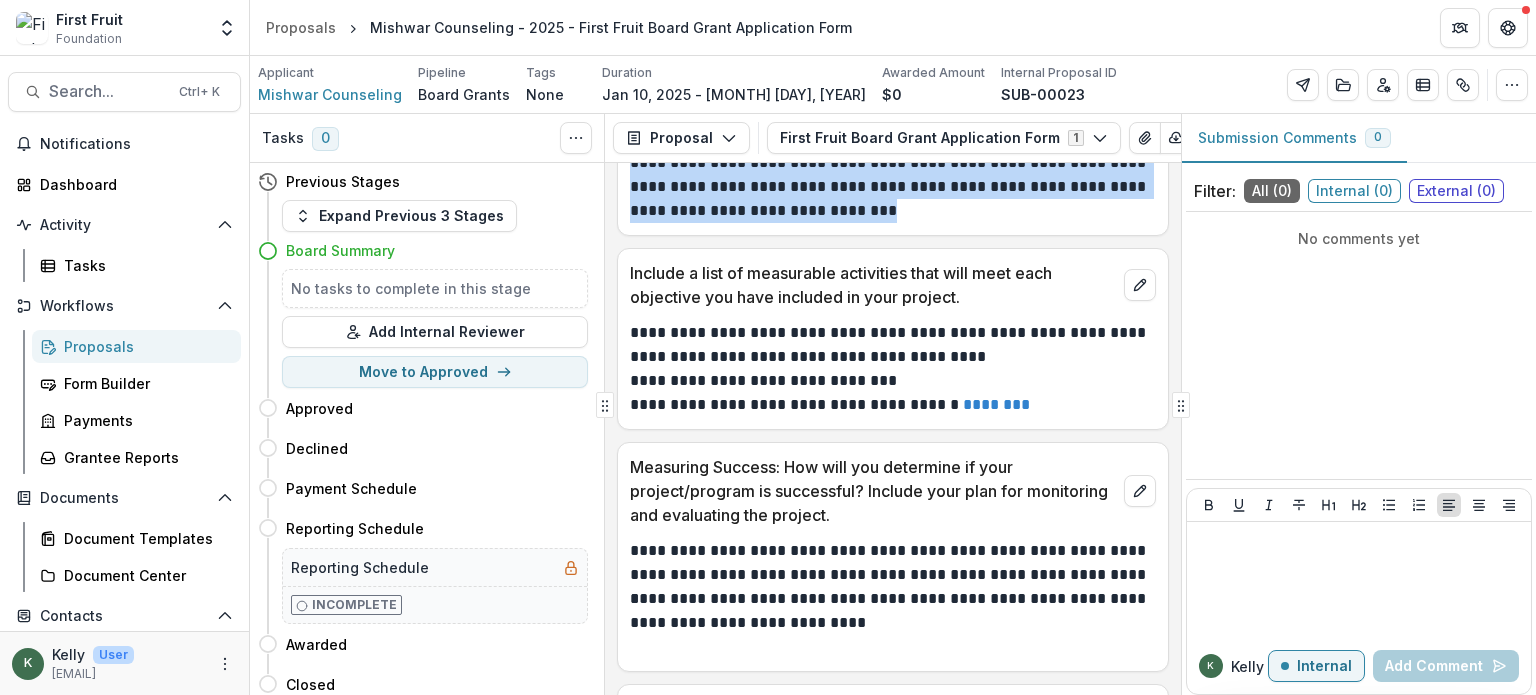 scroll, scrollTop: 2150, scrollLeft: 0, axis: vertical 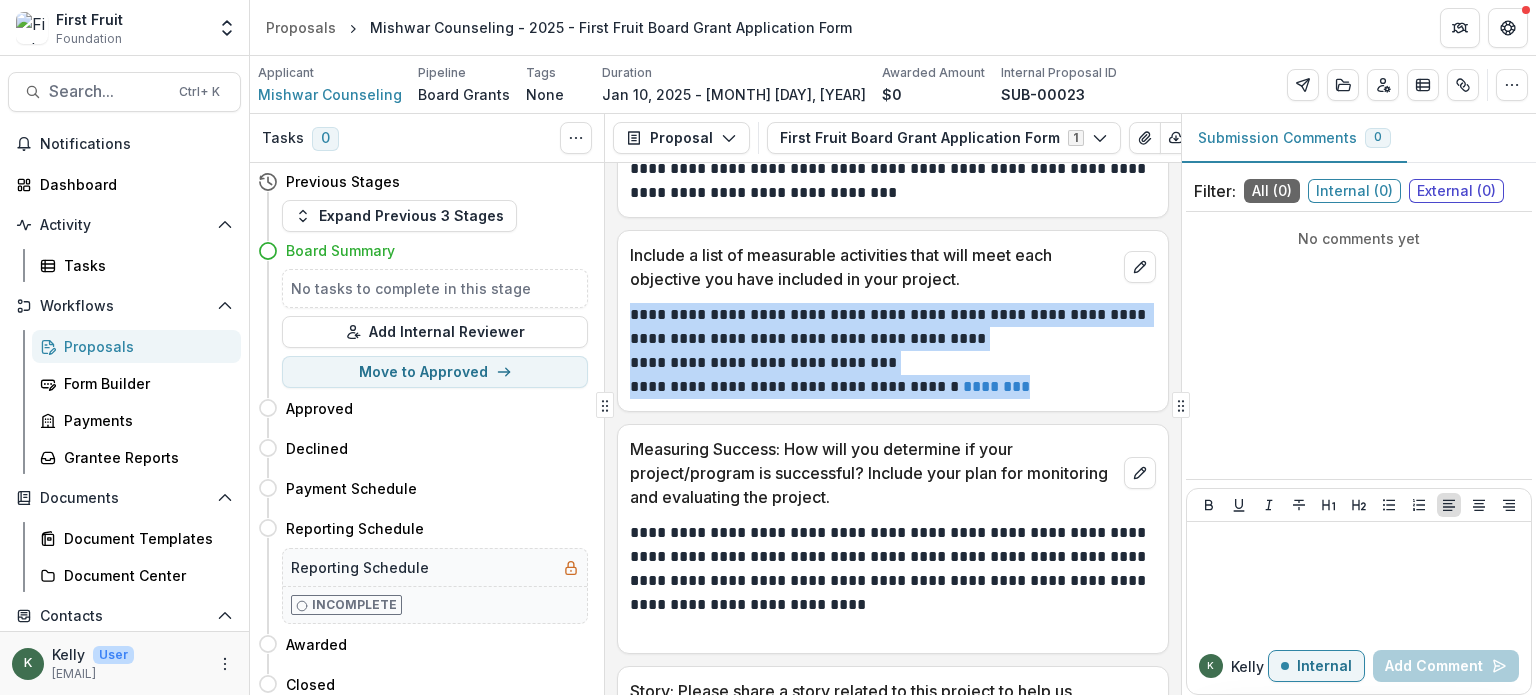 drag, startPoint x: 1036, startPoint y: 405, endPoint x: 626, endPoint y: 322, distance: 418.31686 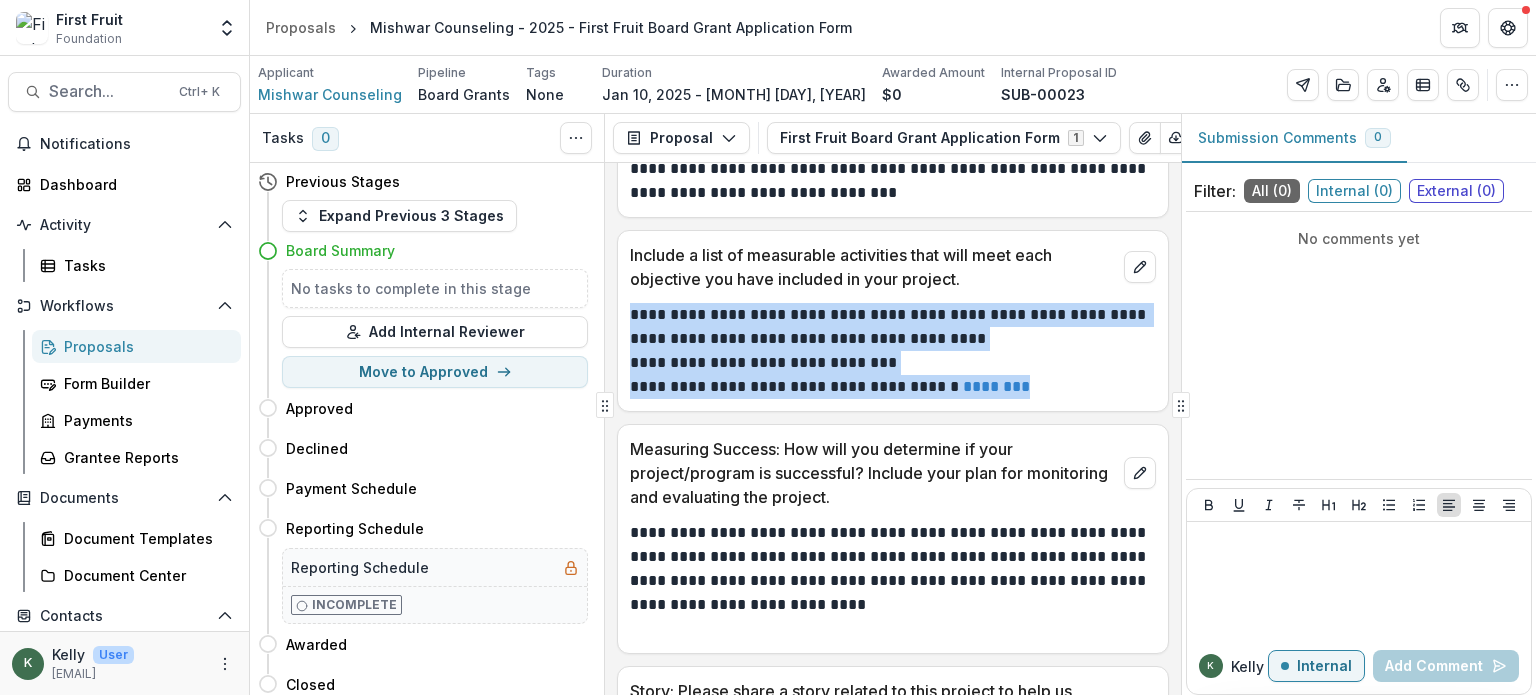 copy on "**********" 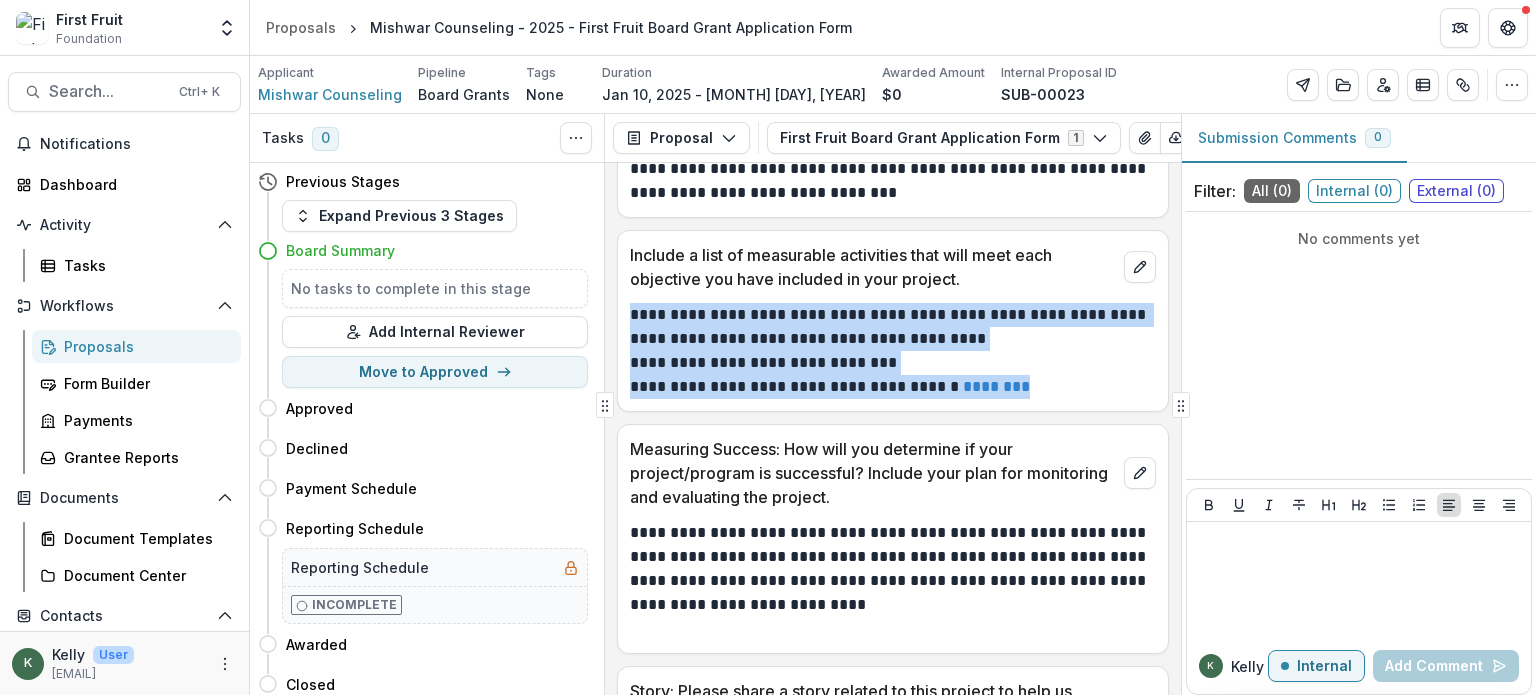 scroll, scrollTop: 2350, scrollLeft: 0, axis: vertical 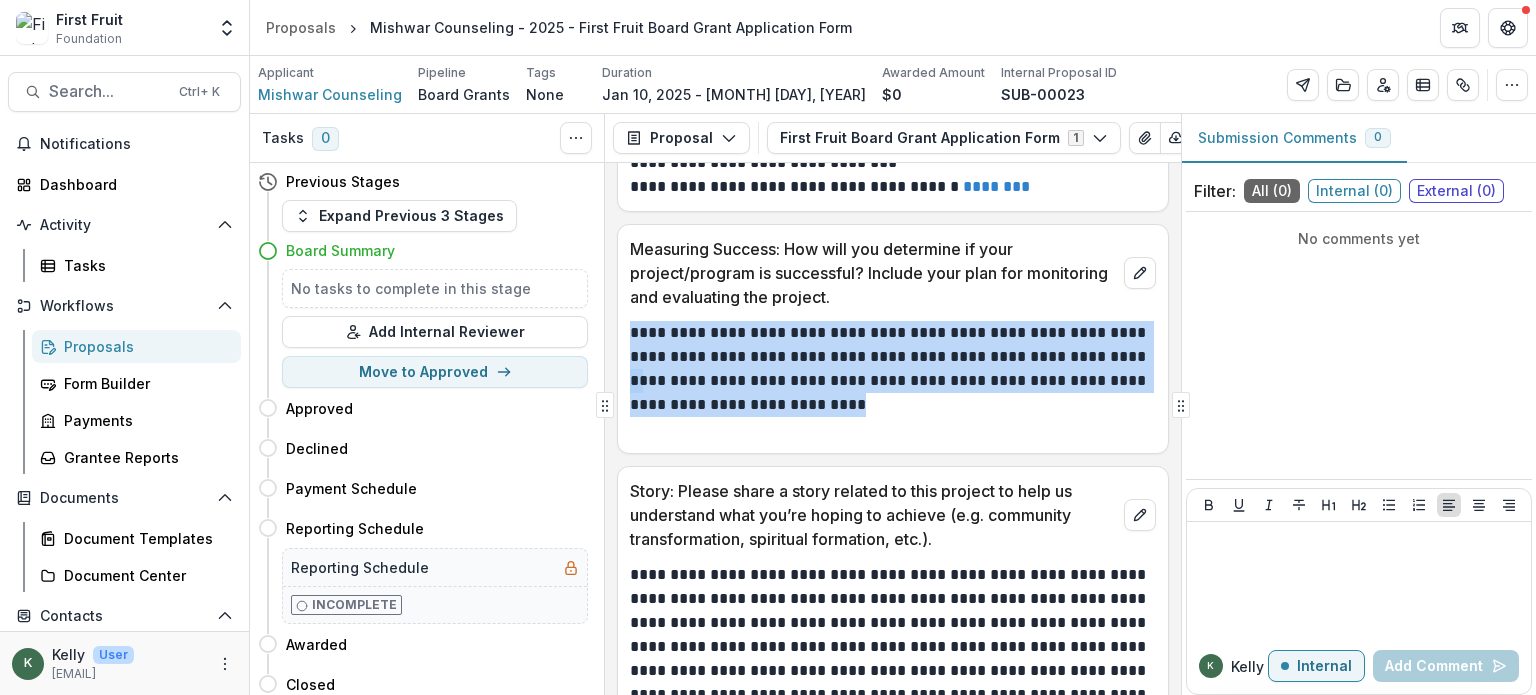 drag, startPoint x: 631, startPoint y: 349, endPoint x: 856, endPoint y: 412, distance: 233.6536 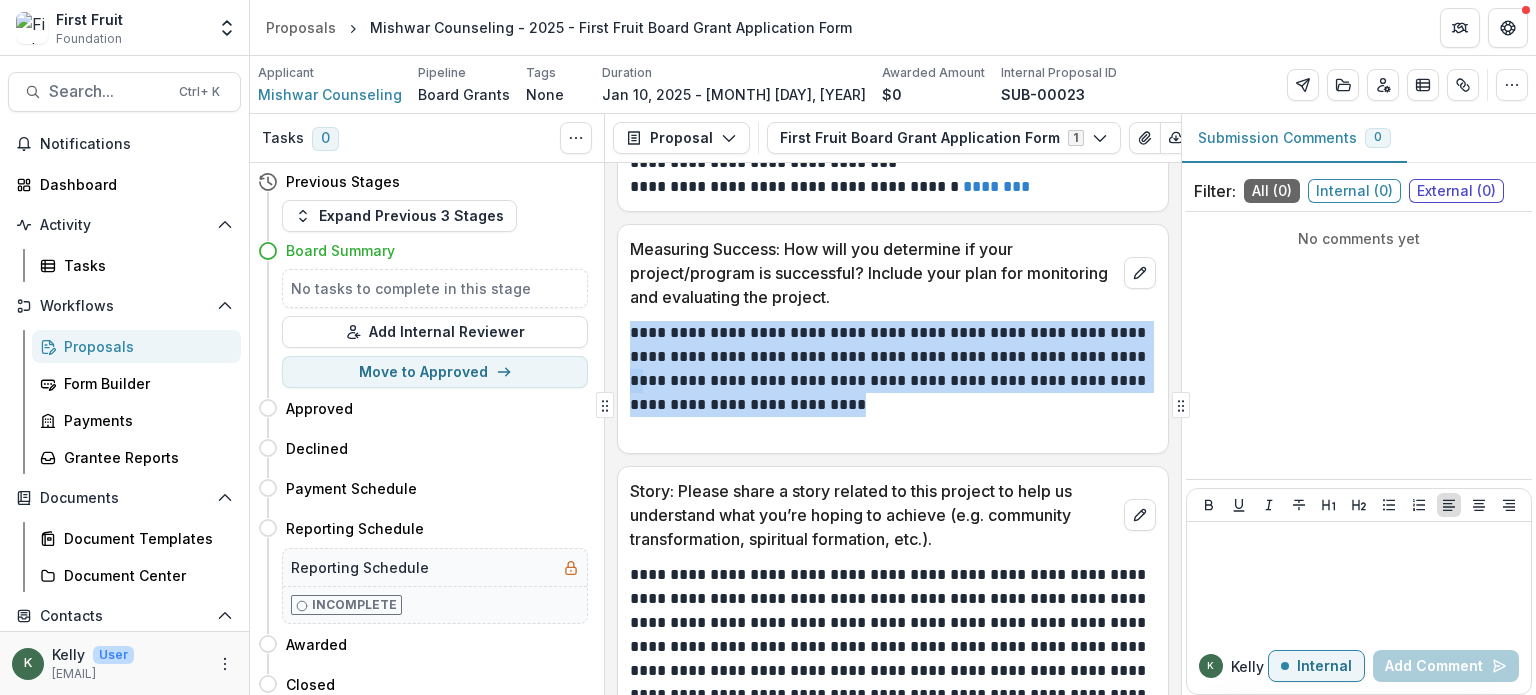copy on "**********" 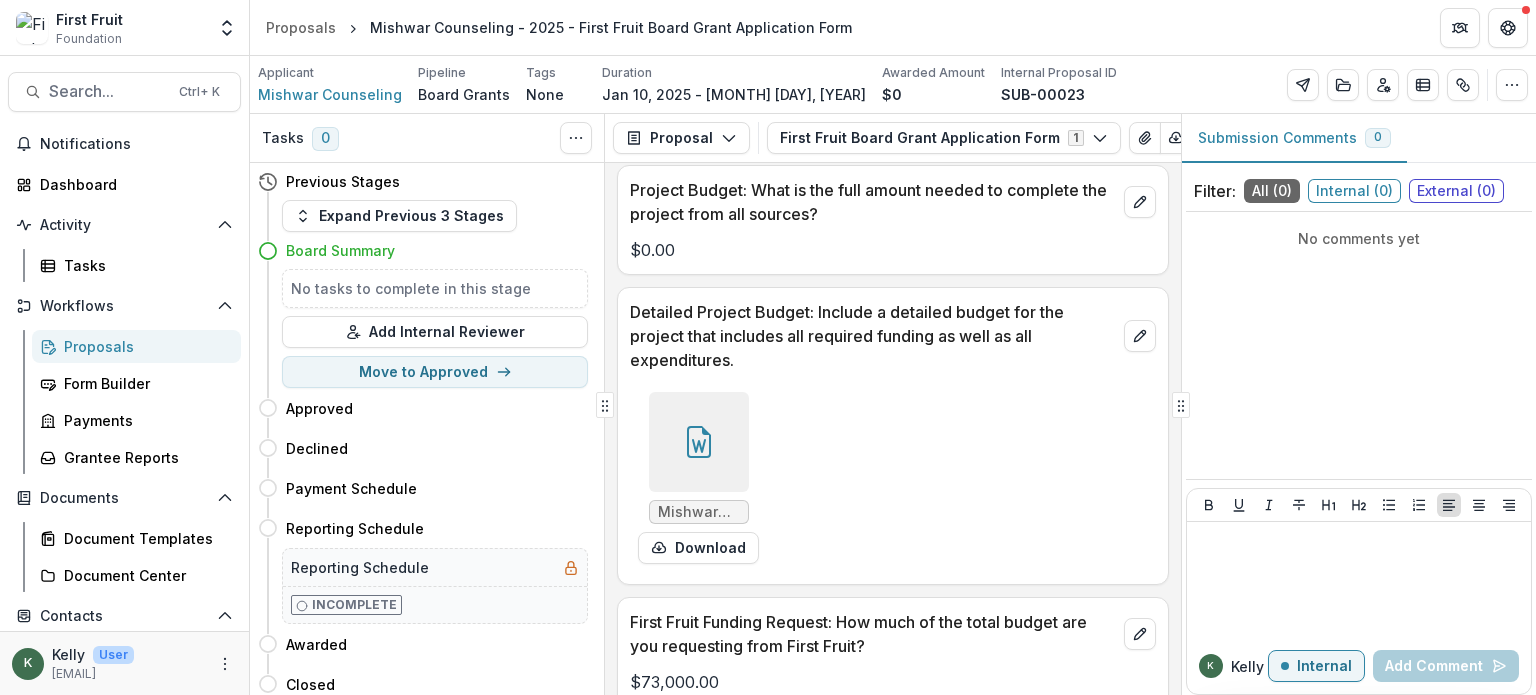 scroll, scrollTop: 4250, scrollLeft: 0, axis: vertical 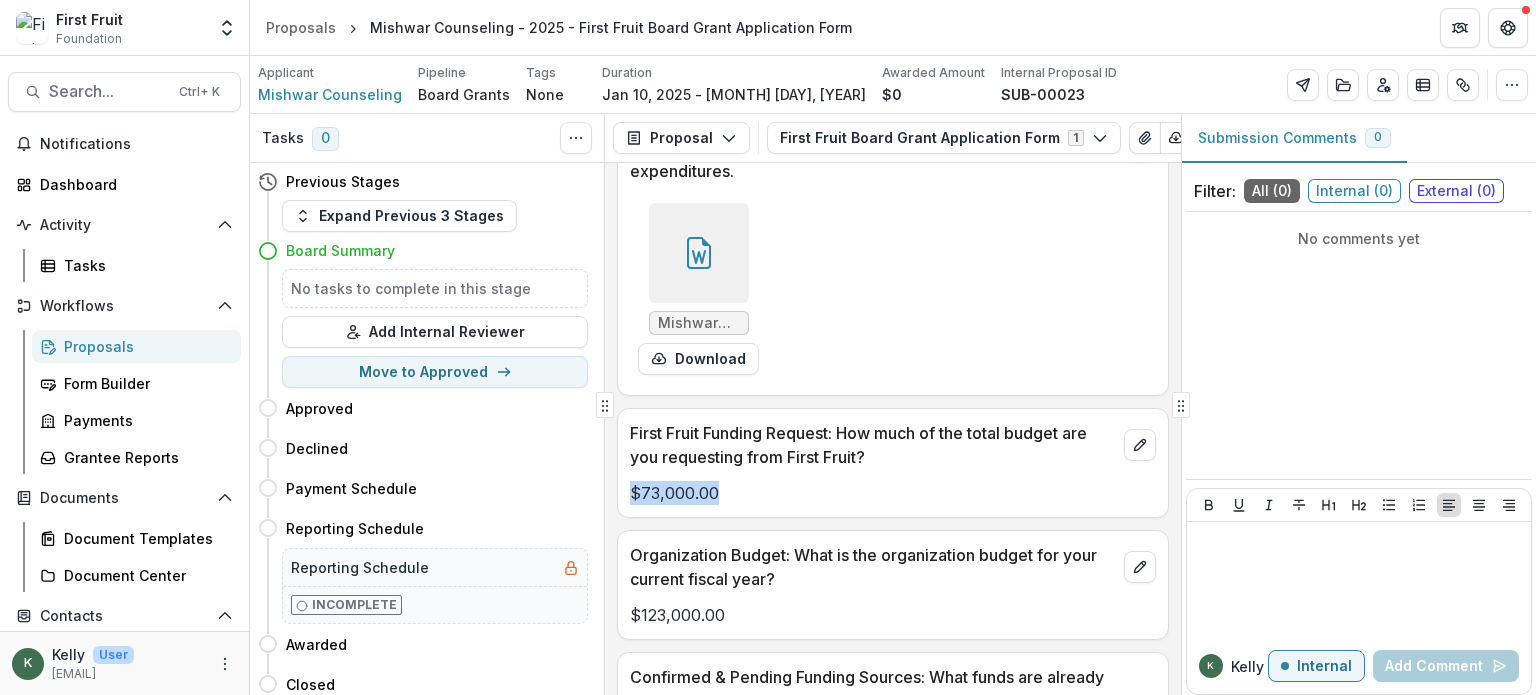 drag, startPoint x: 719, startPoint y: 511, endPoint x: 627, endPoint y: 511, distance: 92 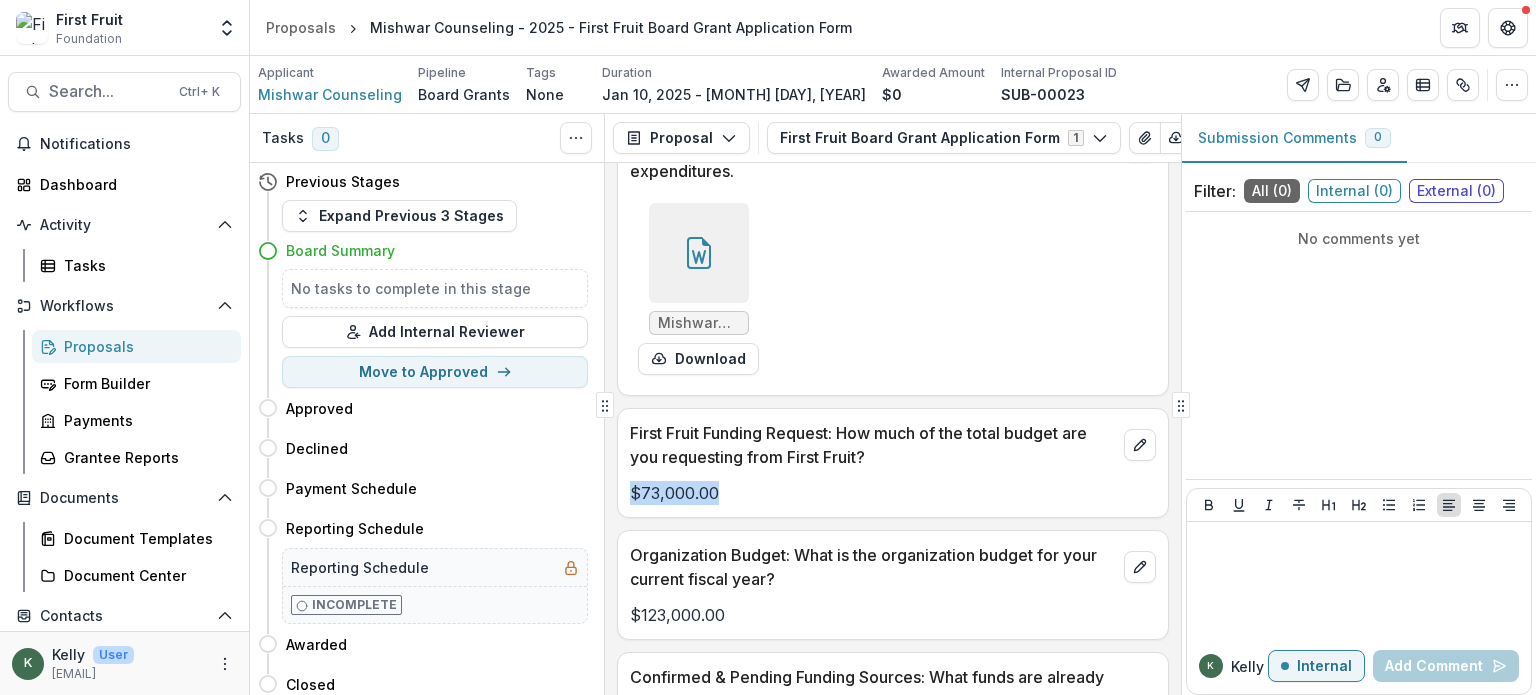 copy on "$73,000.00" 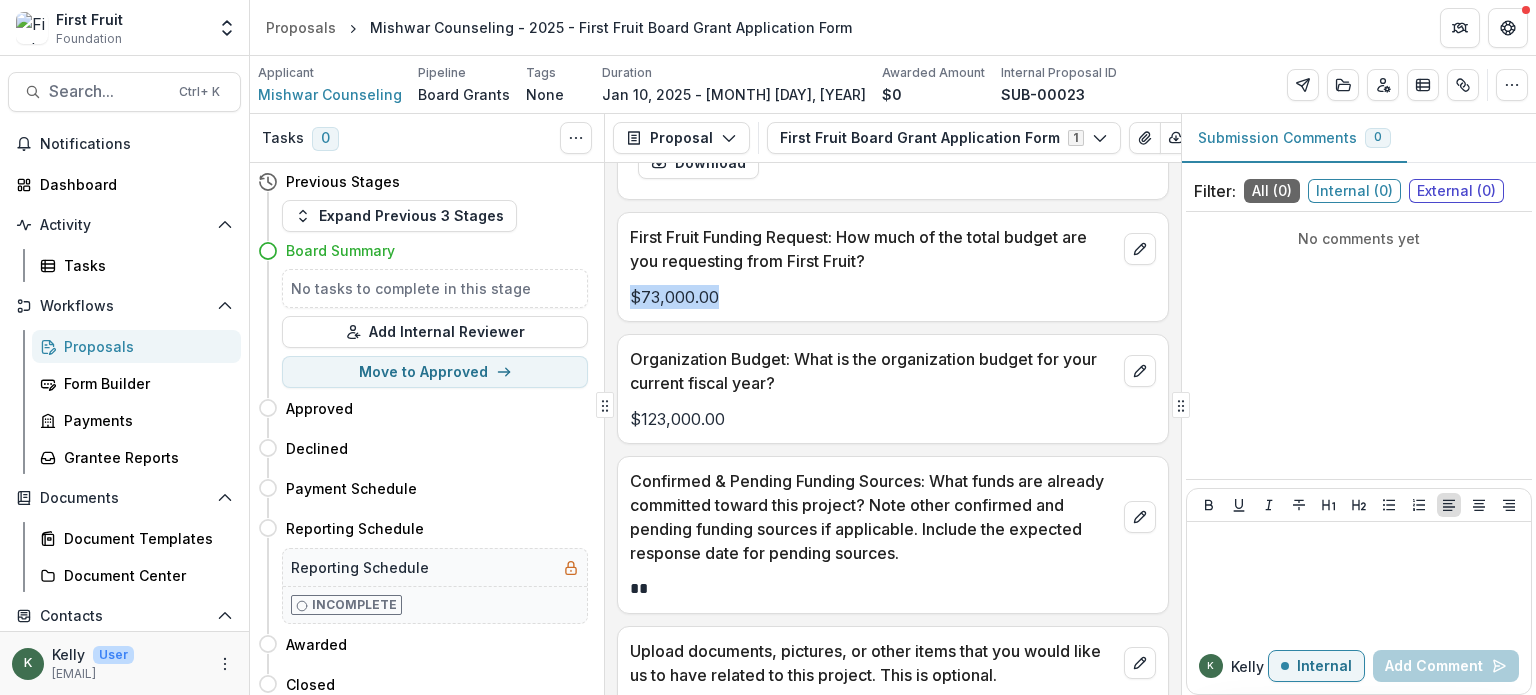 scroll, scrollTop: 4450, scrollLeft: 0, axis: vertical 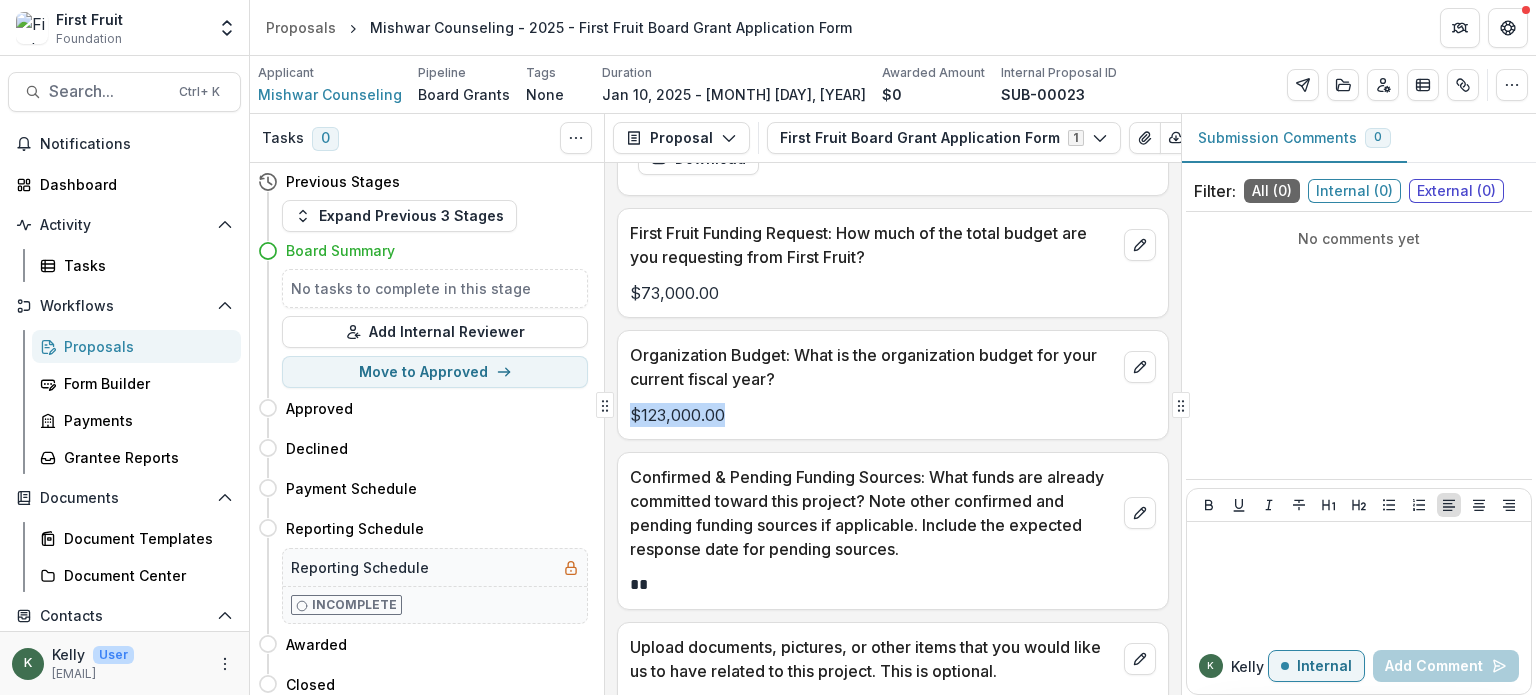 drag, startPoint x: 726, startPoint y: 427, endPoint x: 632, endPoint y: 431, distance: 94.08507 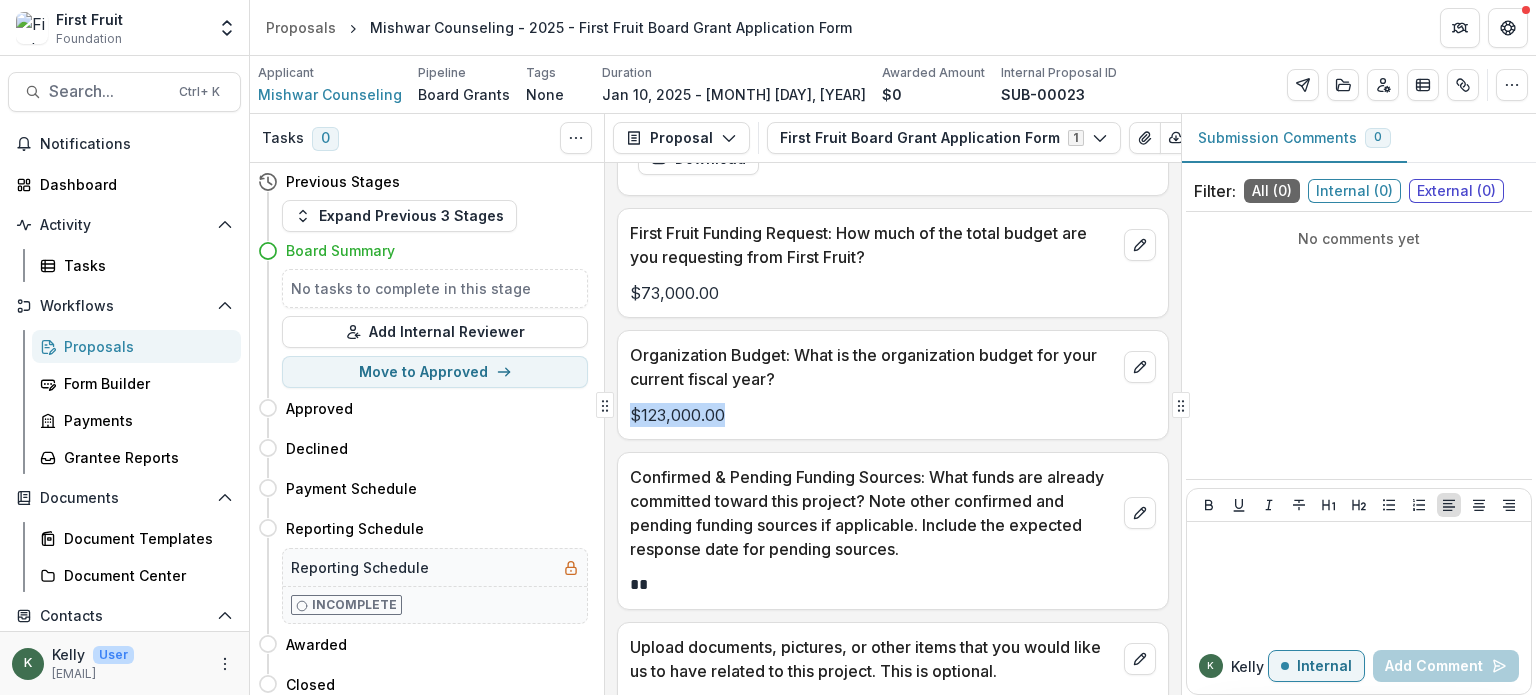 copy on "$123,000.00" 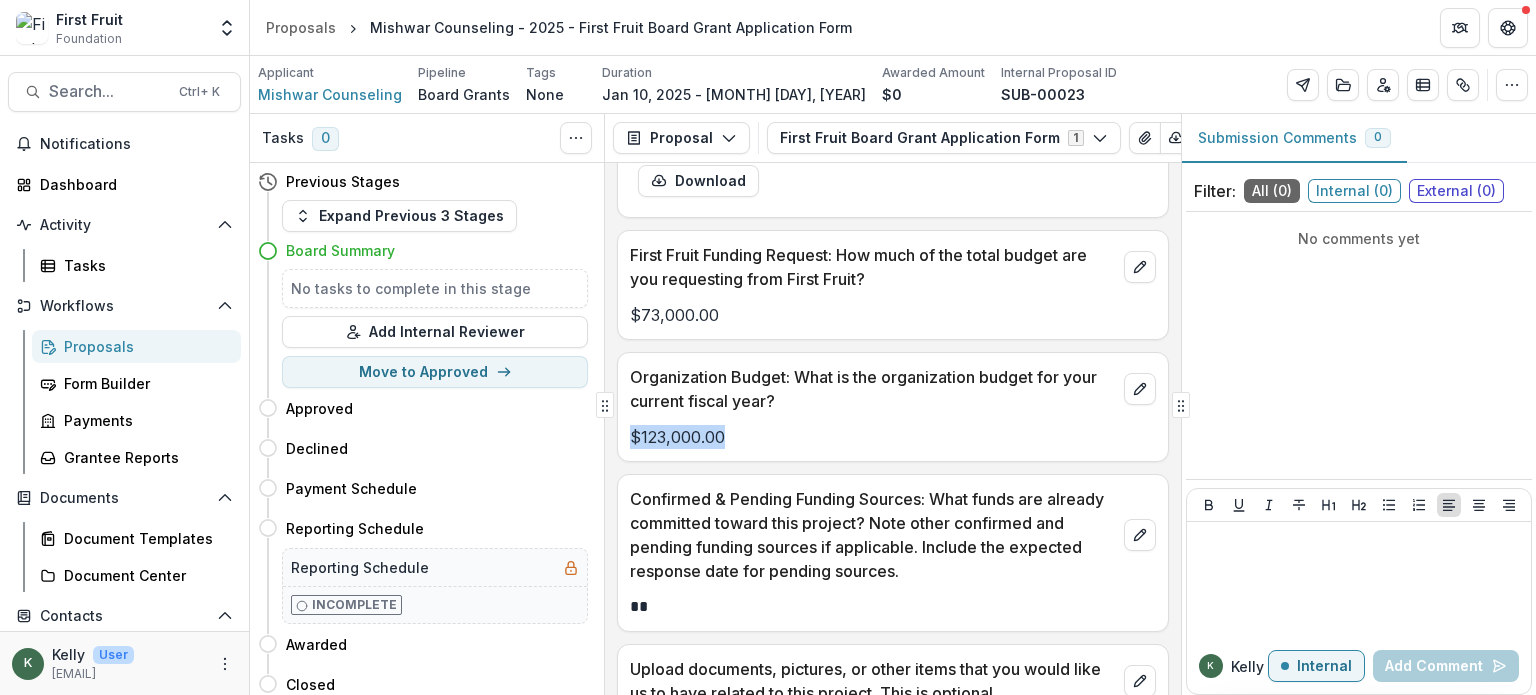 scroll, scrollTop: 4393, scrollLeft: 0, axis: vertical 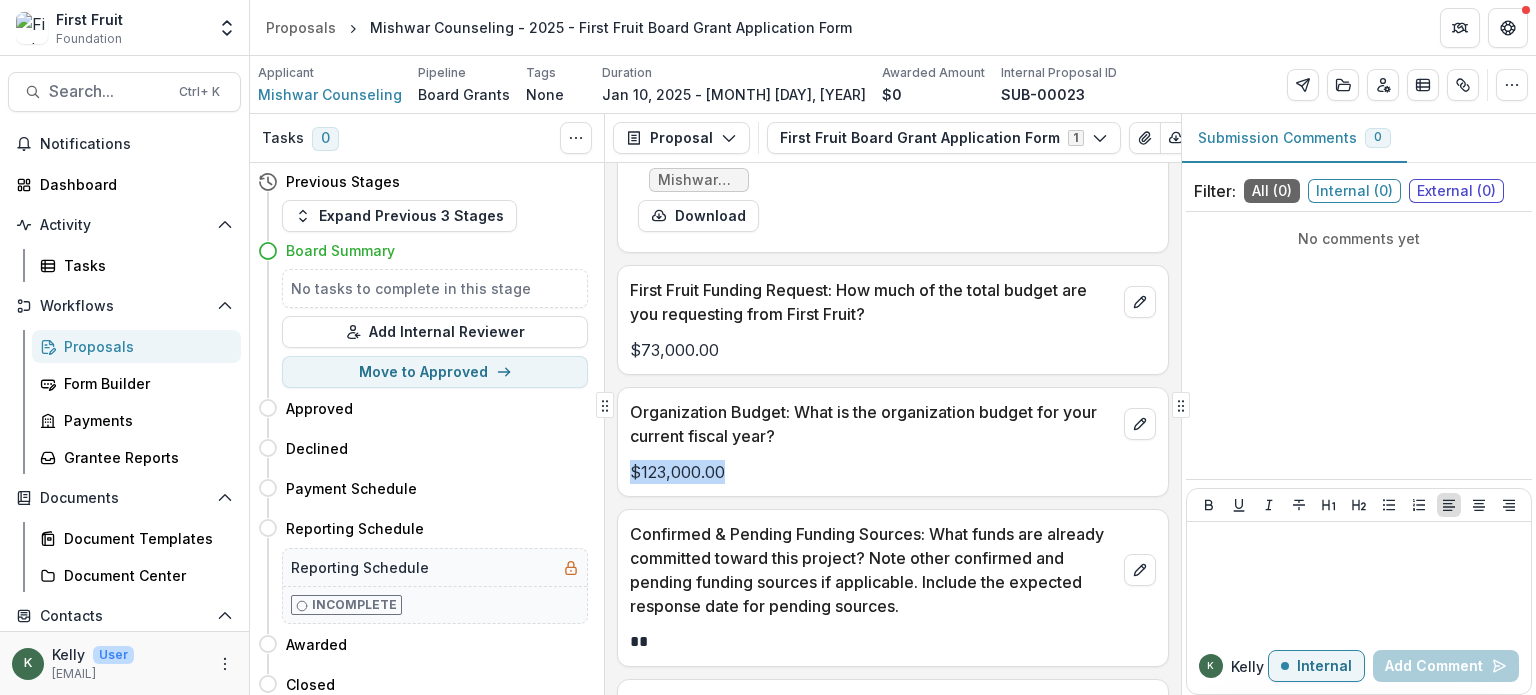 click on "$123,000.00" at bounding box center (893, 466) 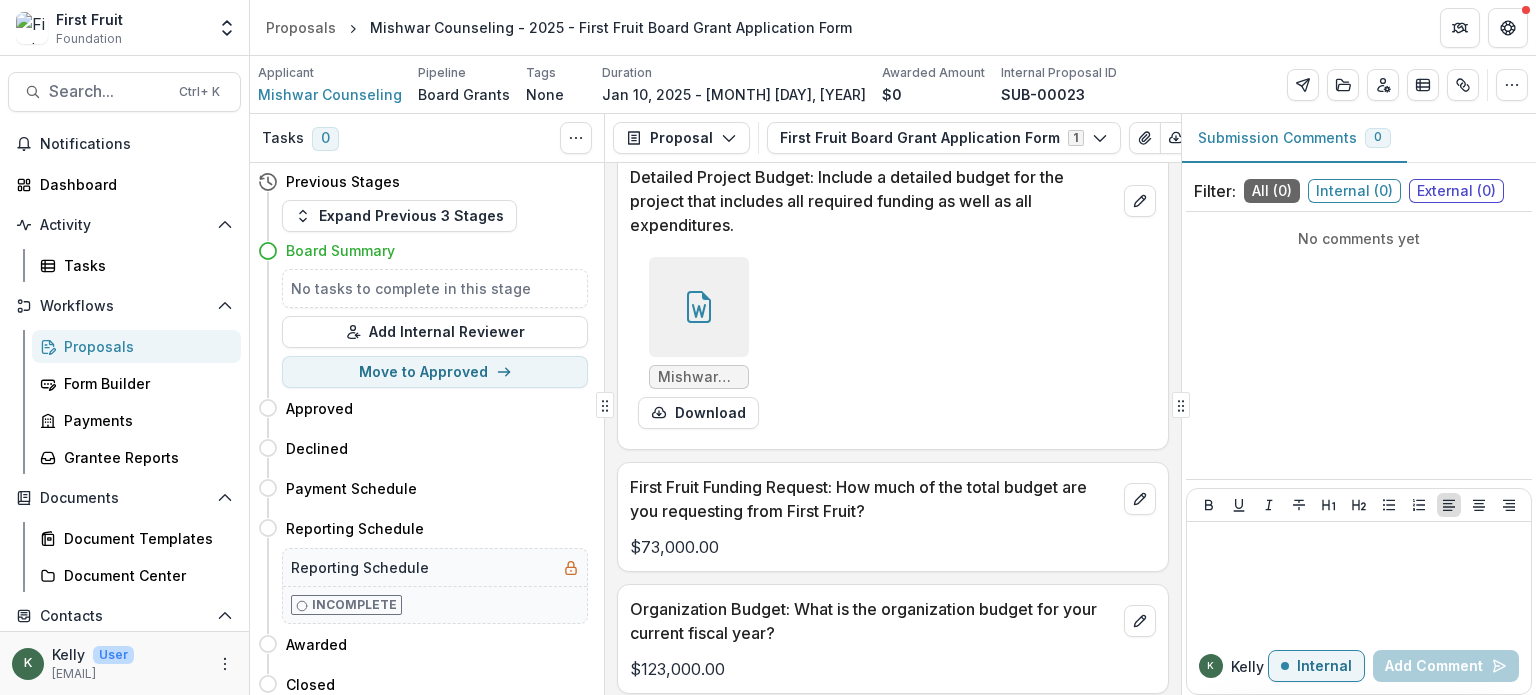 scroll, scrollTop: 4193, scrollLeft: 0, axis: vertical 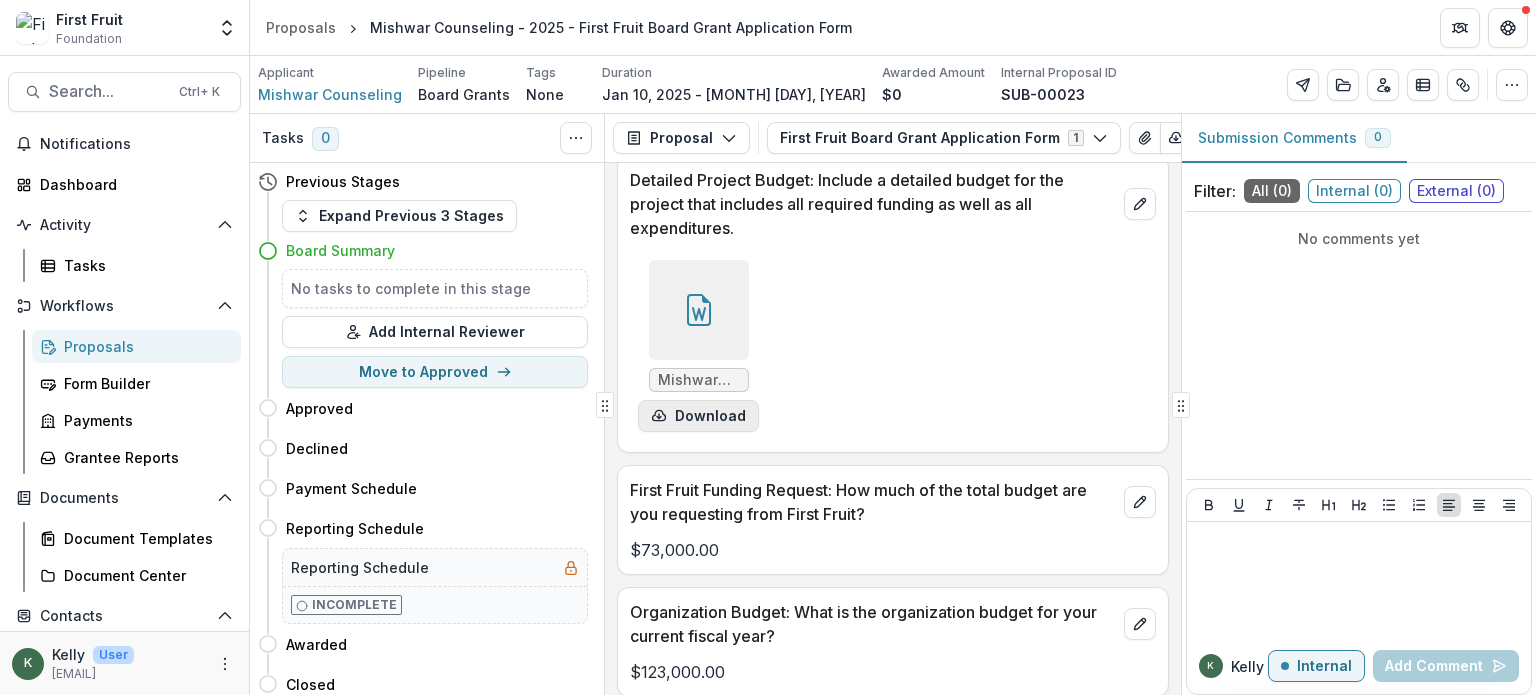 click on "Download" at bounding box center (698, 416) 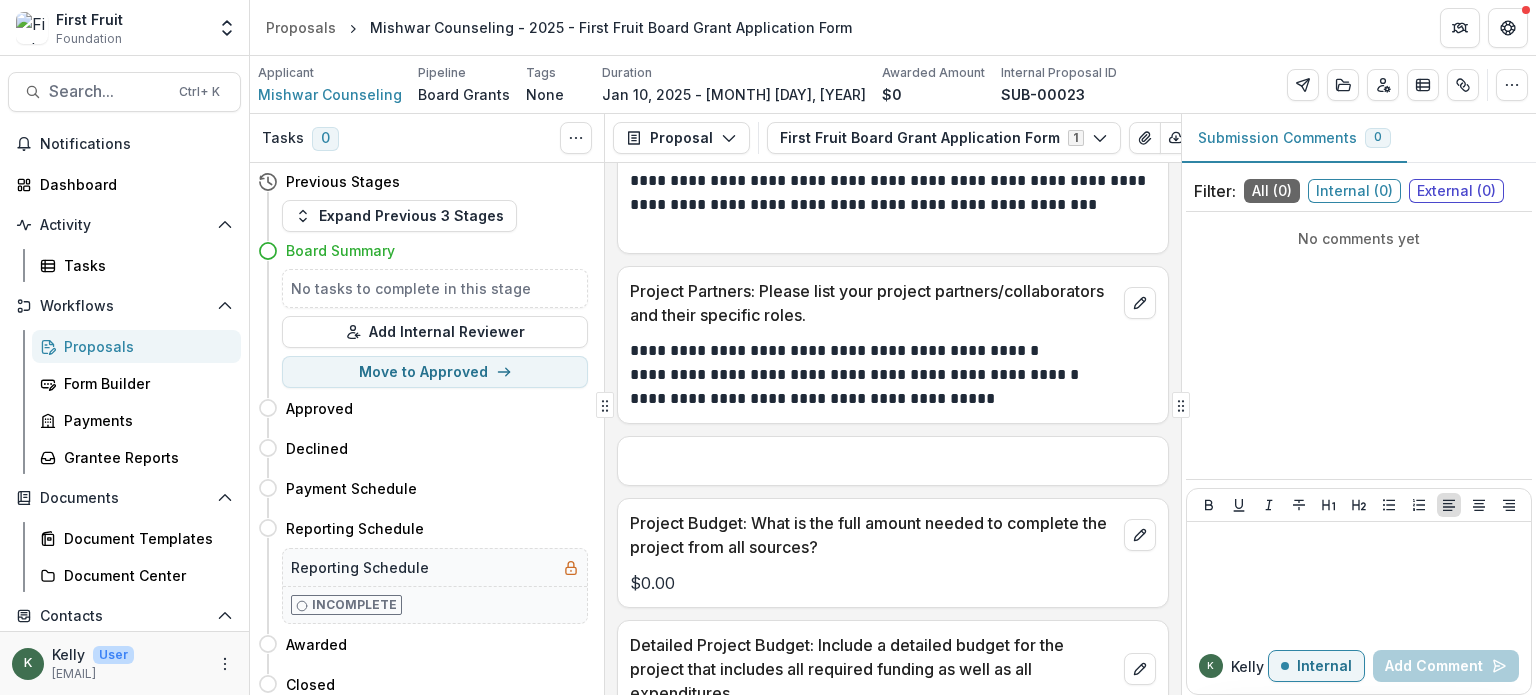 scroll, scrollTop: 3693, scrollLeft: 0, axis: vertical 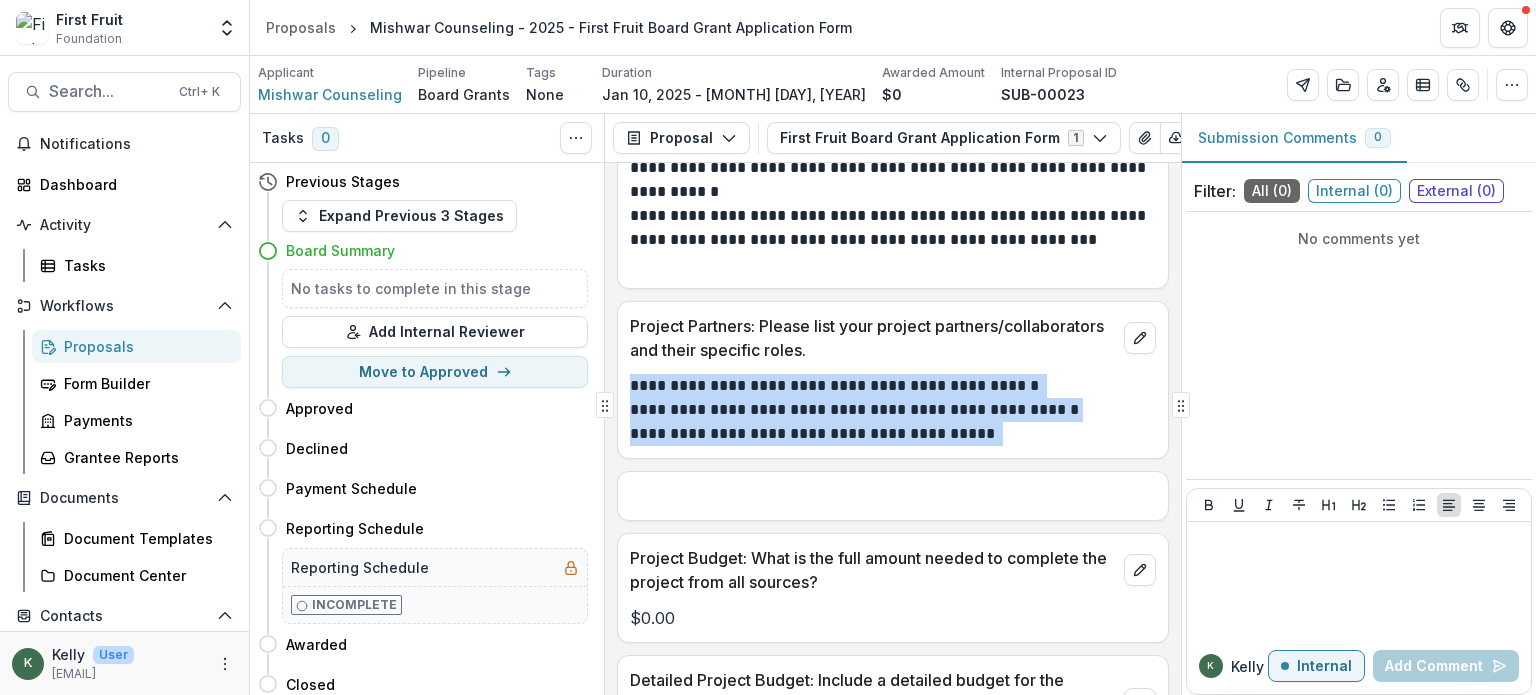 drag, startPoint x: 956, startPoint y: 451, endPoint x: 627, endPoint y: 401, distance: 332.7777 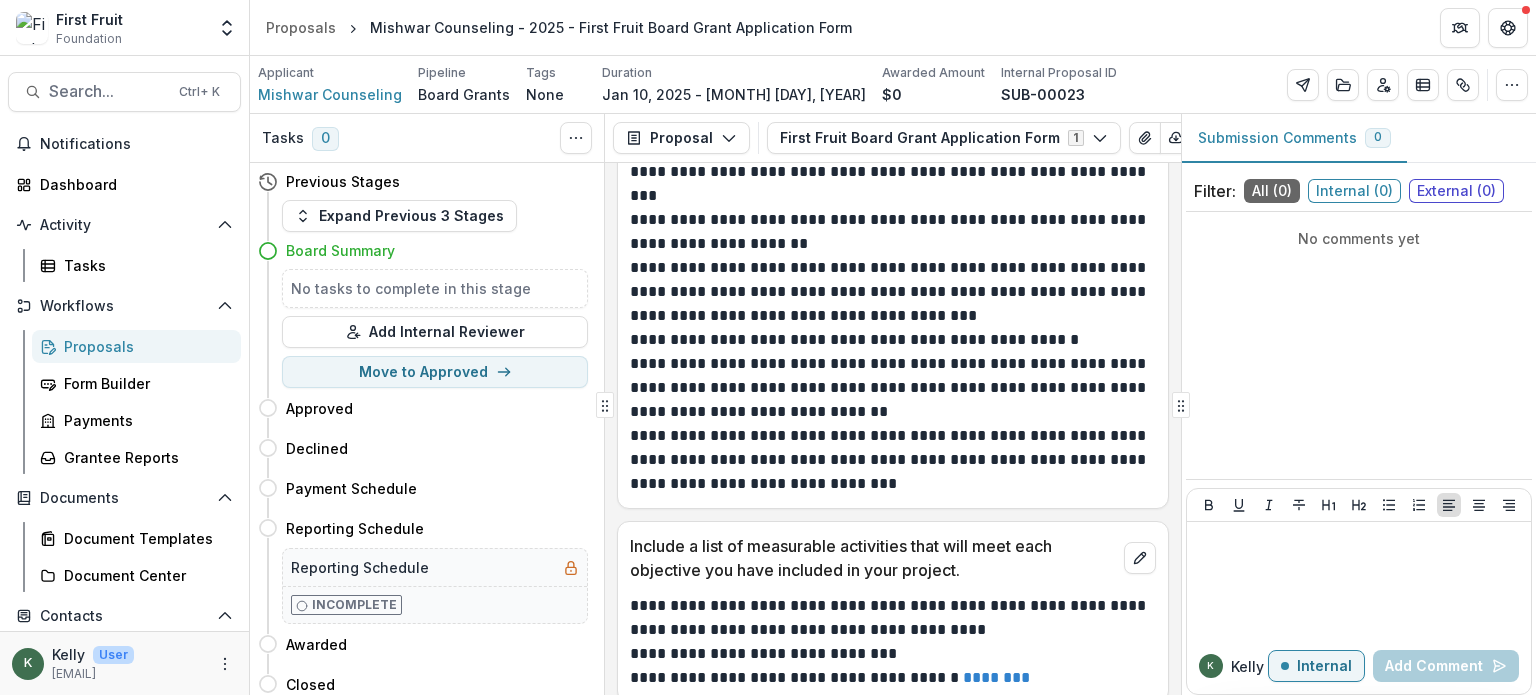 scroll, scrollTop: 1893, scrollLeft: 0, axis: vertical 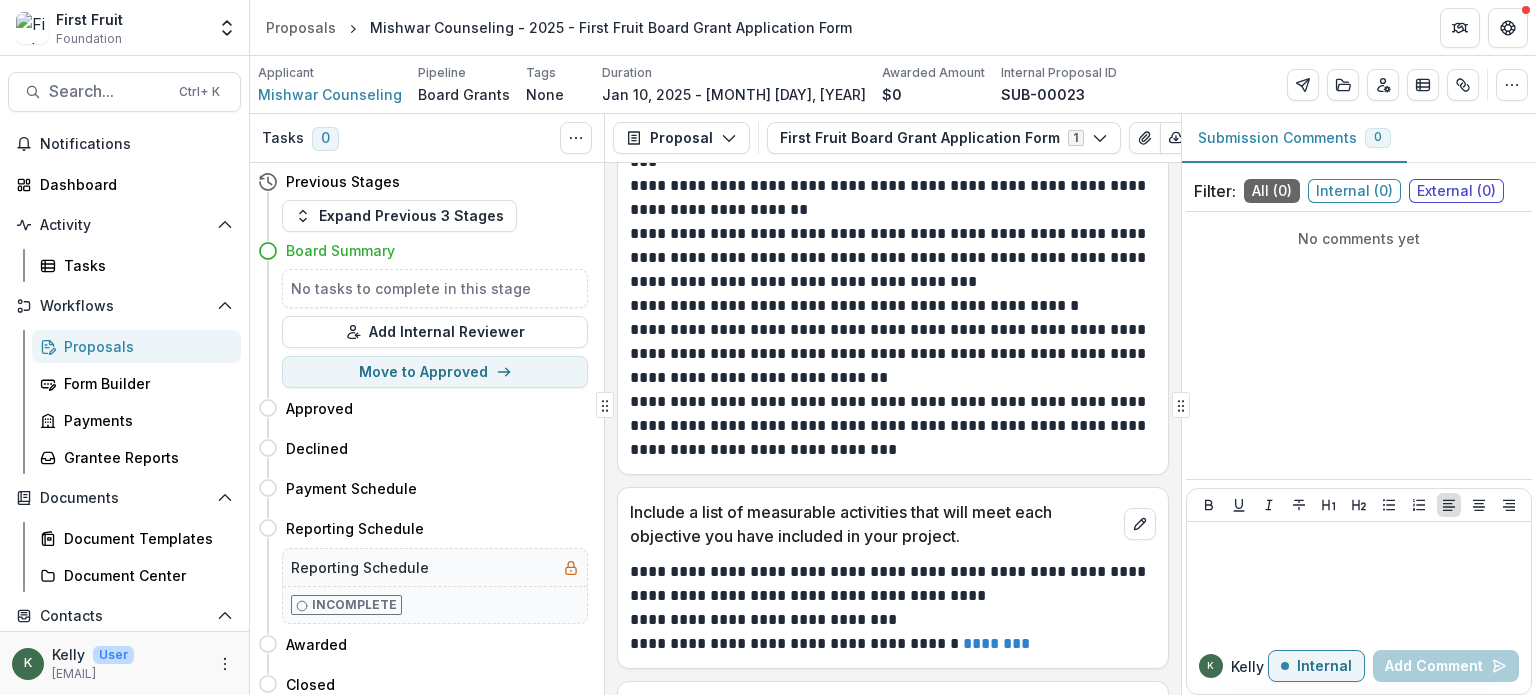click on "Include a list of measurable activities that will meet each objective you have included in your project." at bounding box center [873, 524] 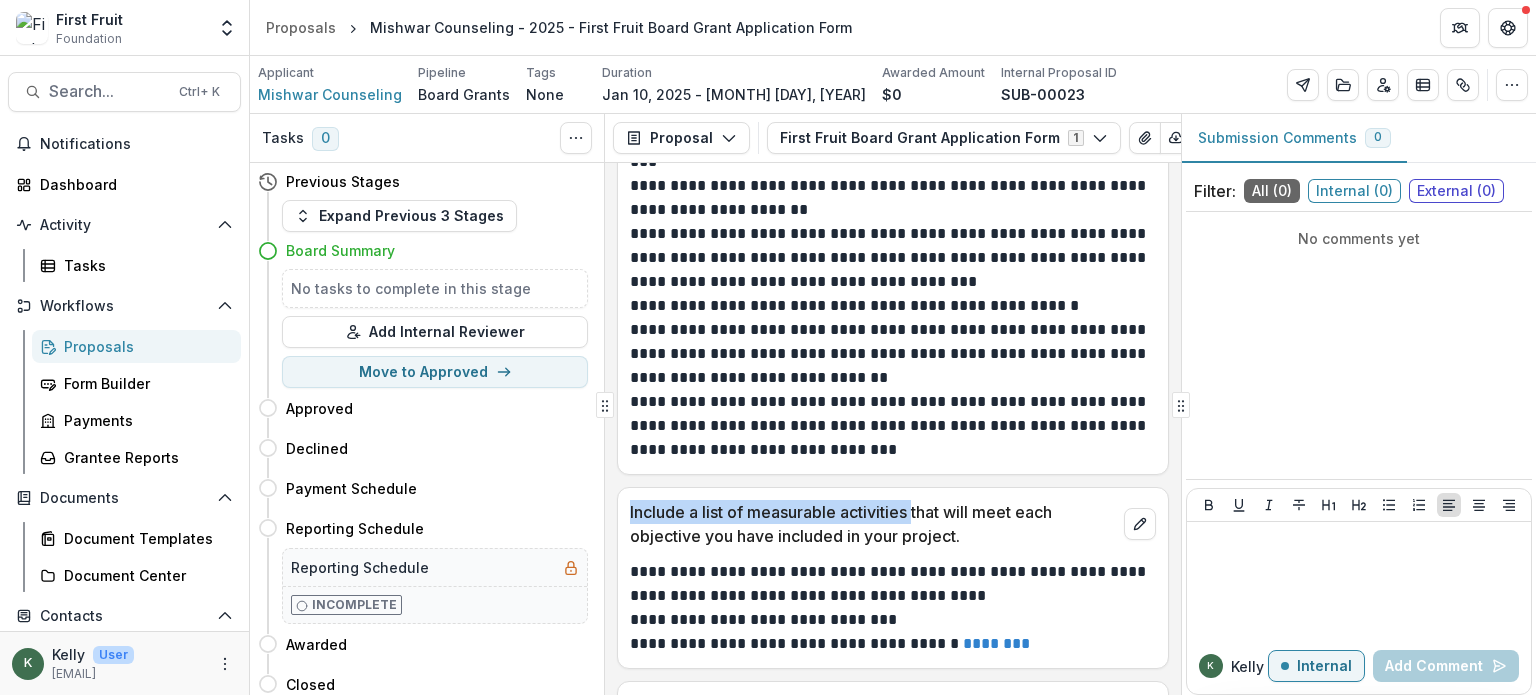 drag, startPoint x: 915, startPoint y: 529, endPoint x: 632, endPoint y: 529, distance: 283 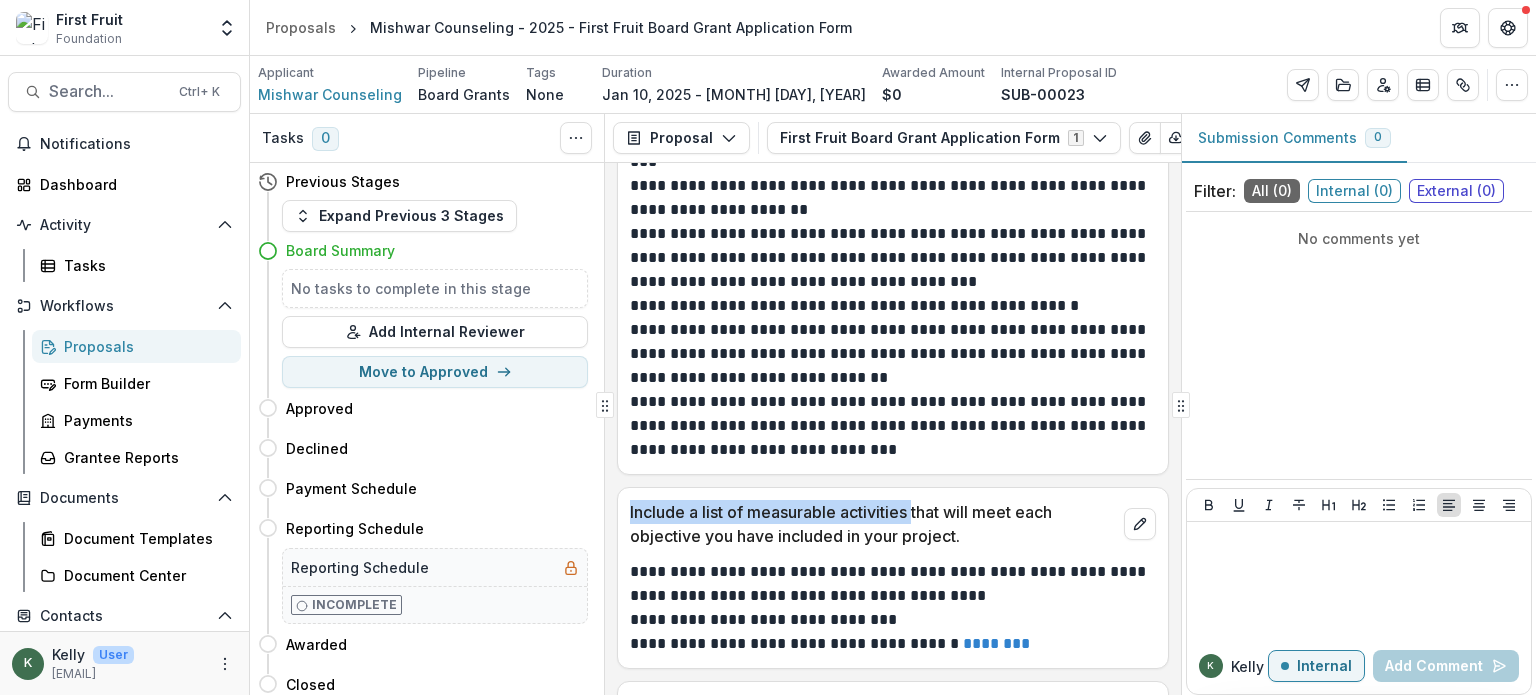 copy on "Include a list of measurable activities" 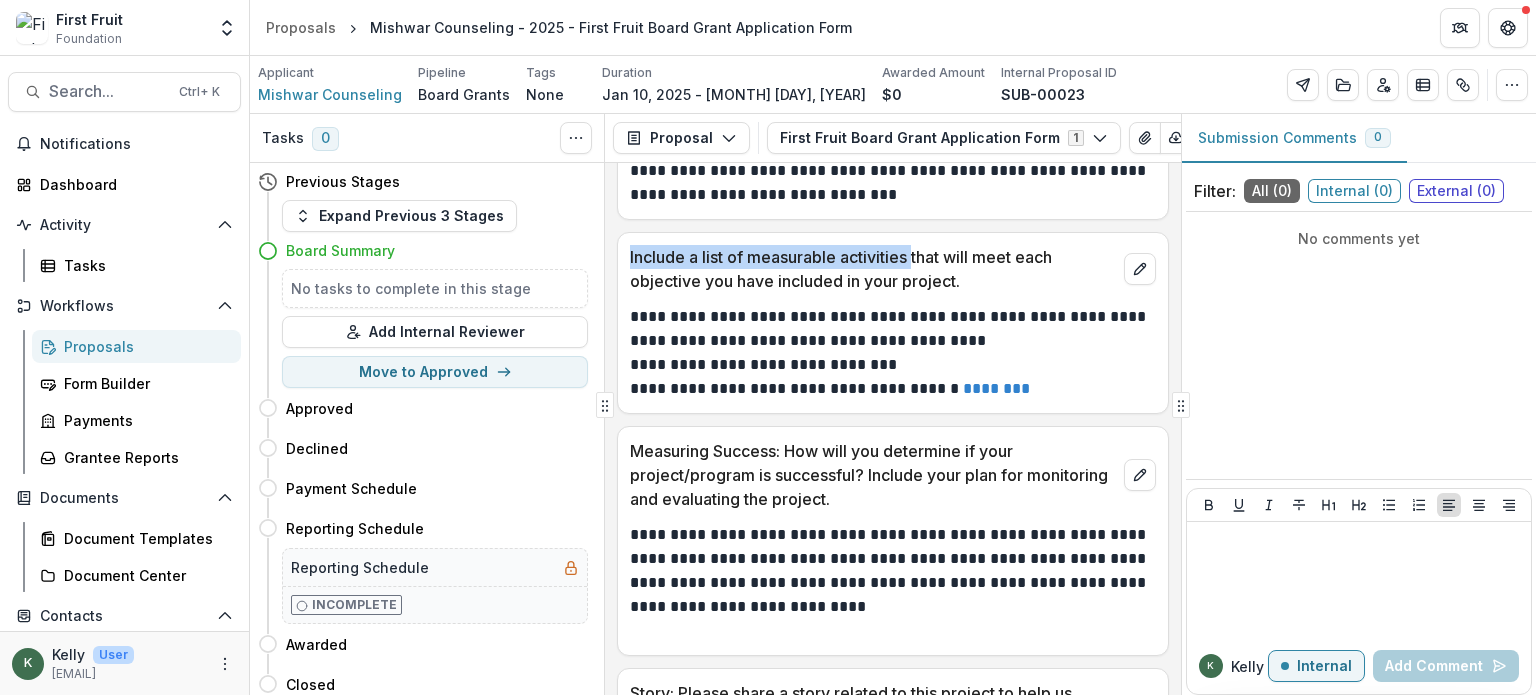 scroll, scrollTop: 2193, scrollLeft: 0, axis: vertical 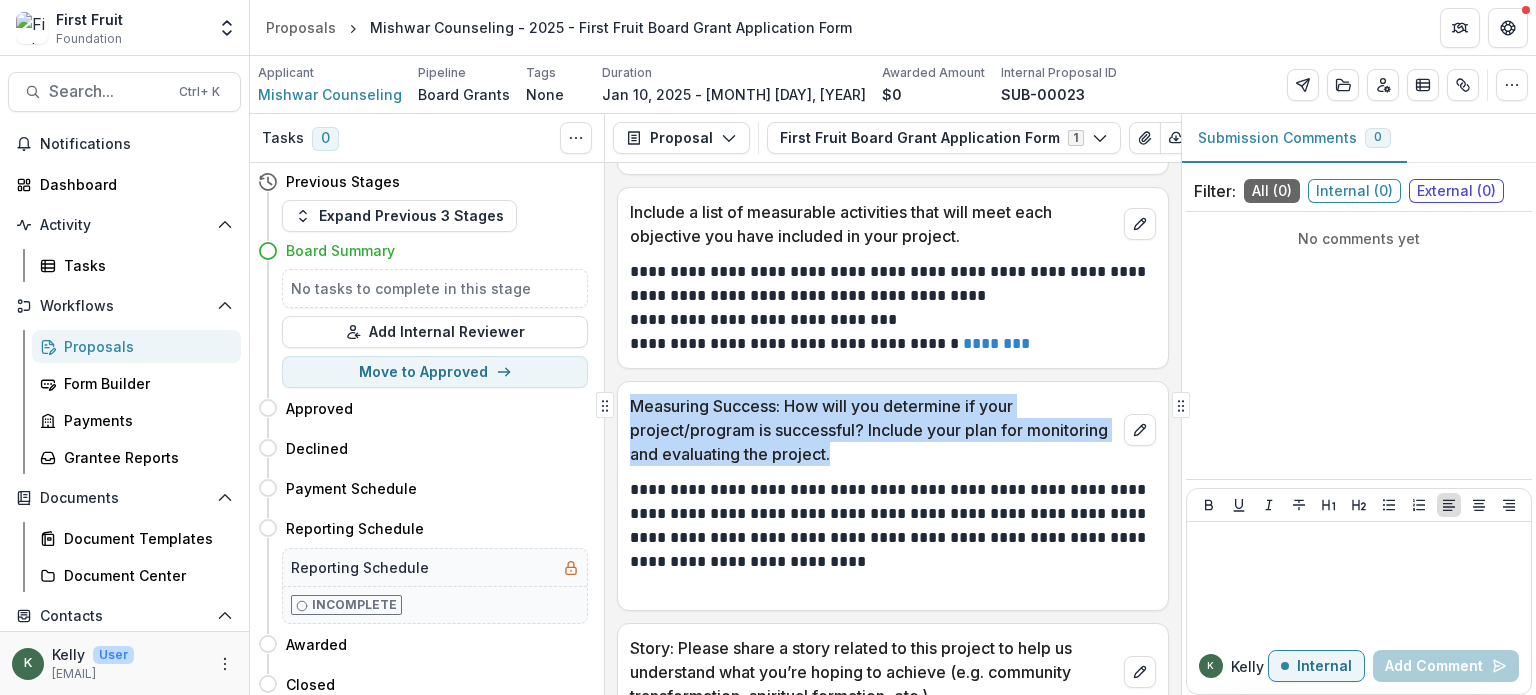 drag, startPoint x: 630, startPoint y: 425, endPoint x: 889, endPoint y: 447, distance: 259.93268 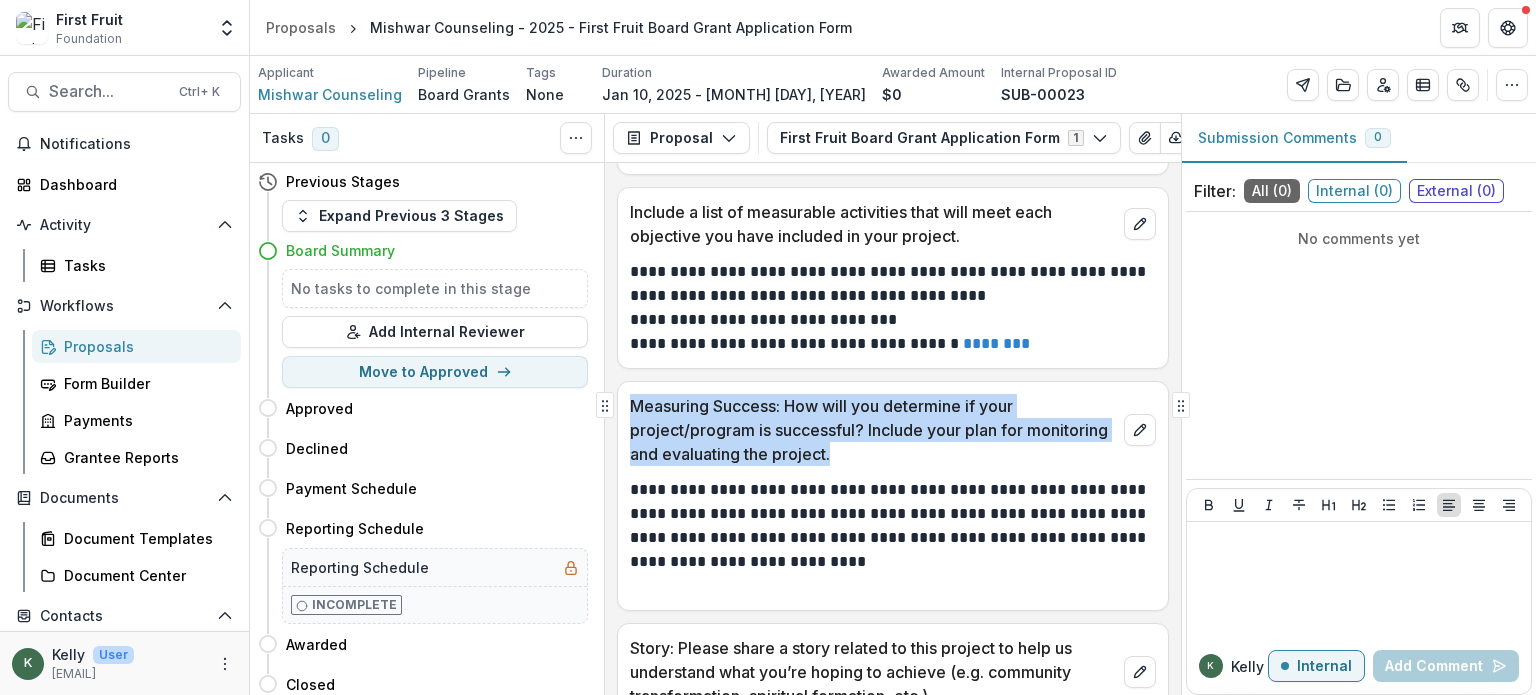 copy on "Measuring Success: How will you determine if your project/program is successful? Include your plan for monitoring and evaluating the project." 